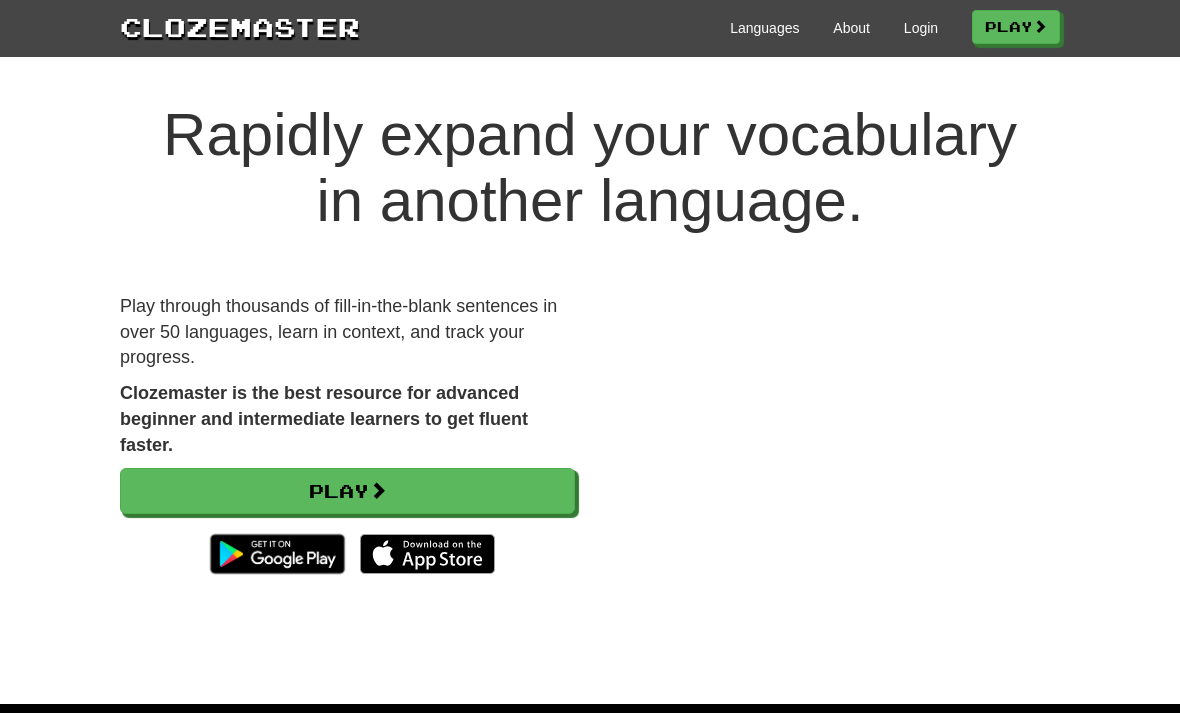 scroll, scrollTop: 26, scrollLeft: 0, axis: vertical 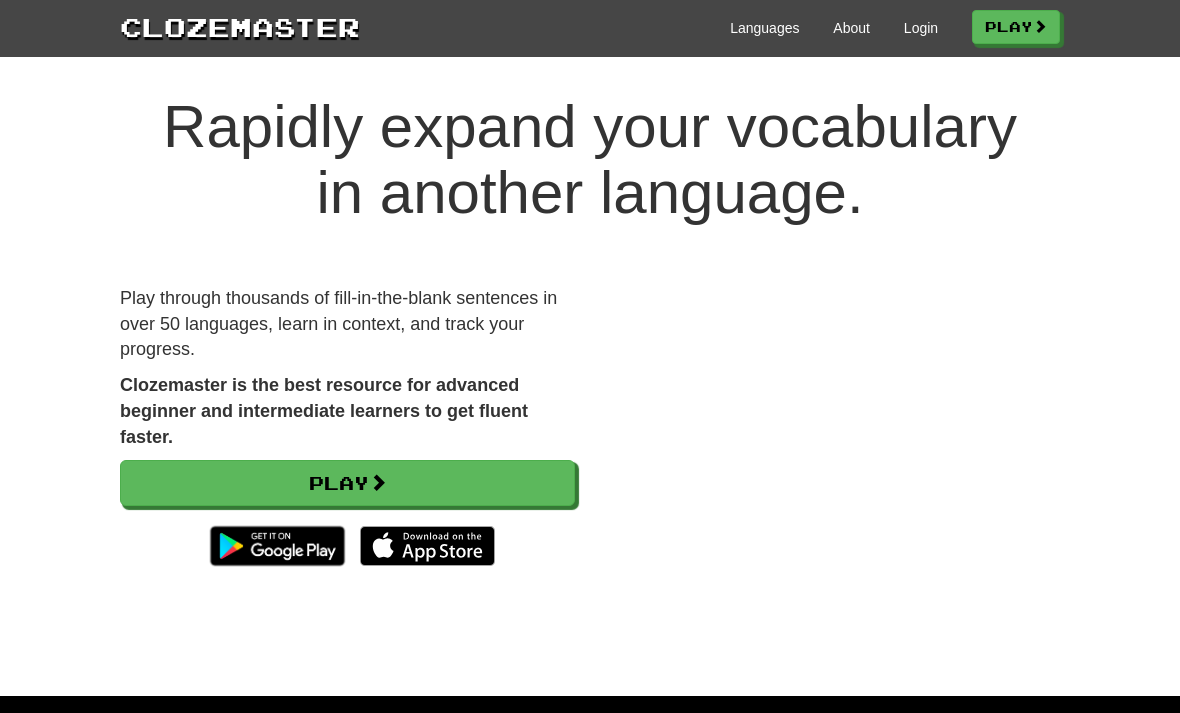 click on "Play" at bounding box center [347, 483] 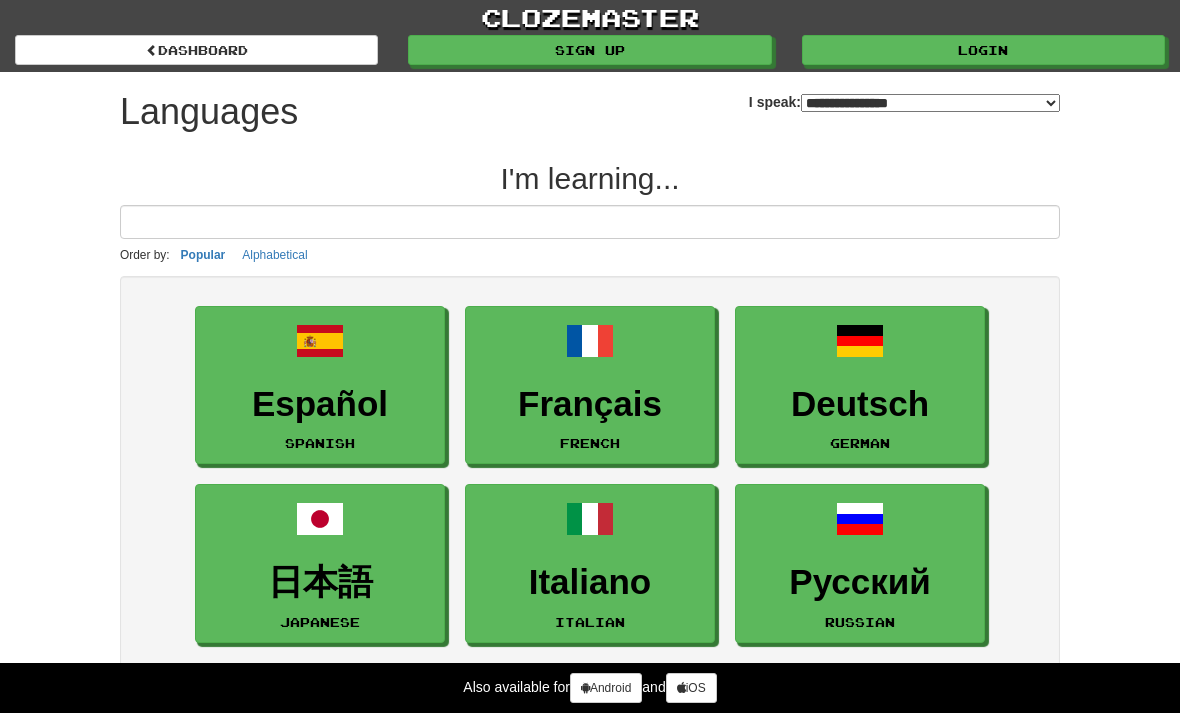 select on "*******" 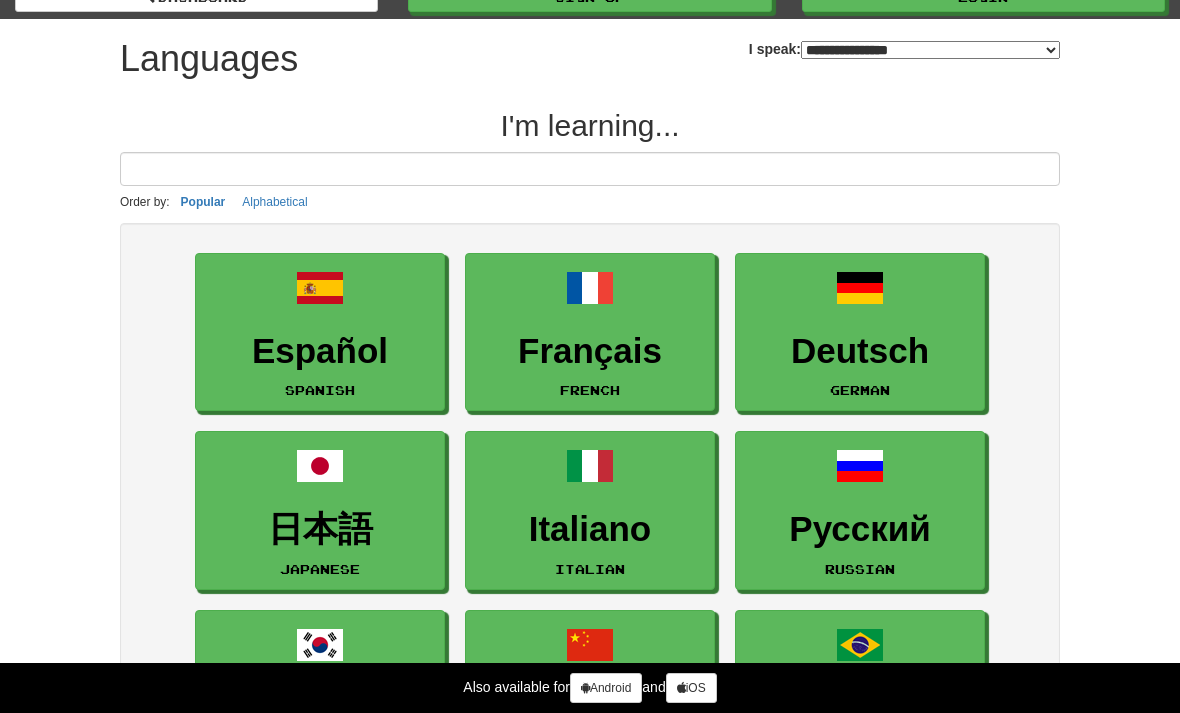 scroll, scrollTop: 55, scrollLeft: 0, axis: vertical 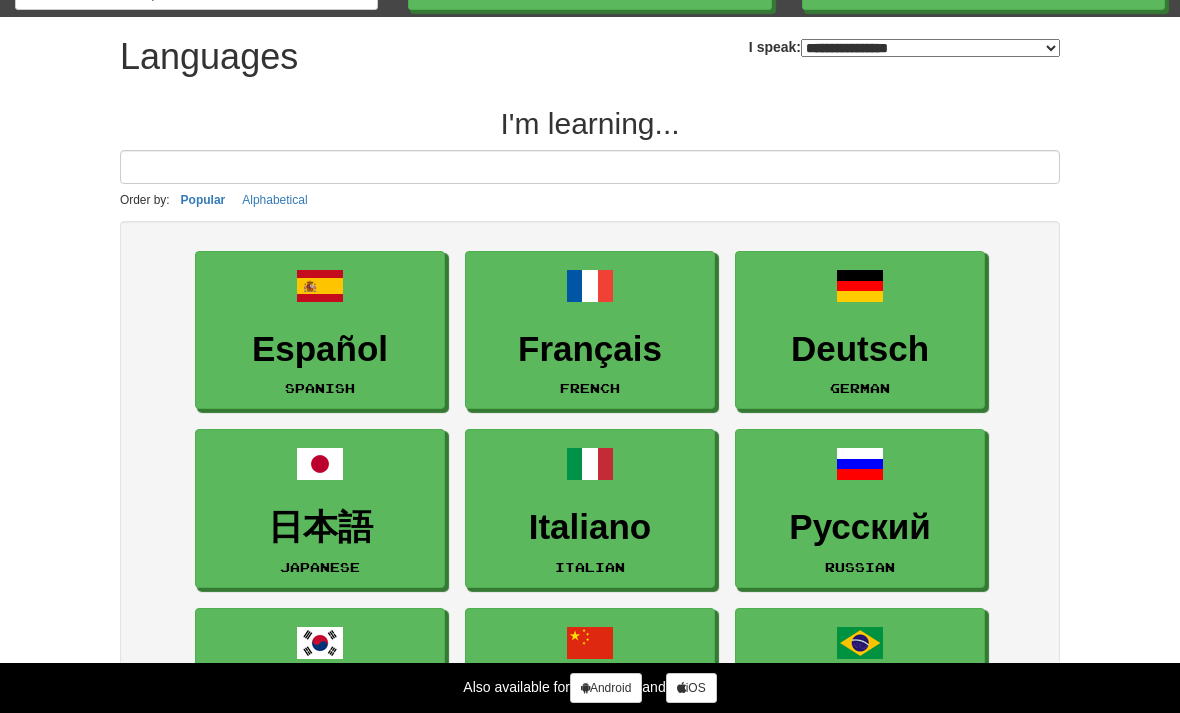 click on "Deutsch" at bounding box center [860, 349] 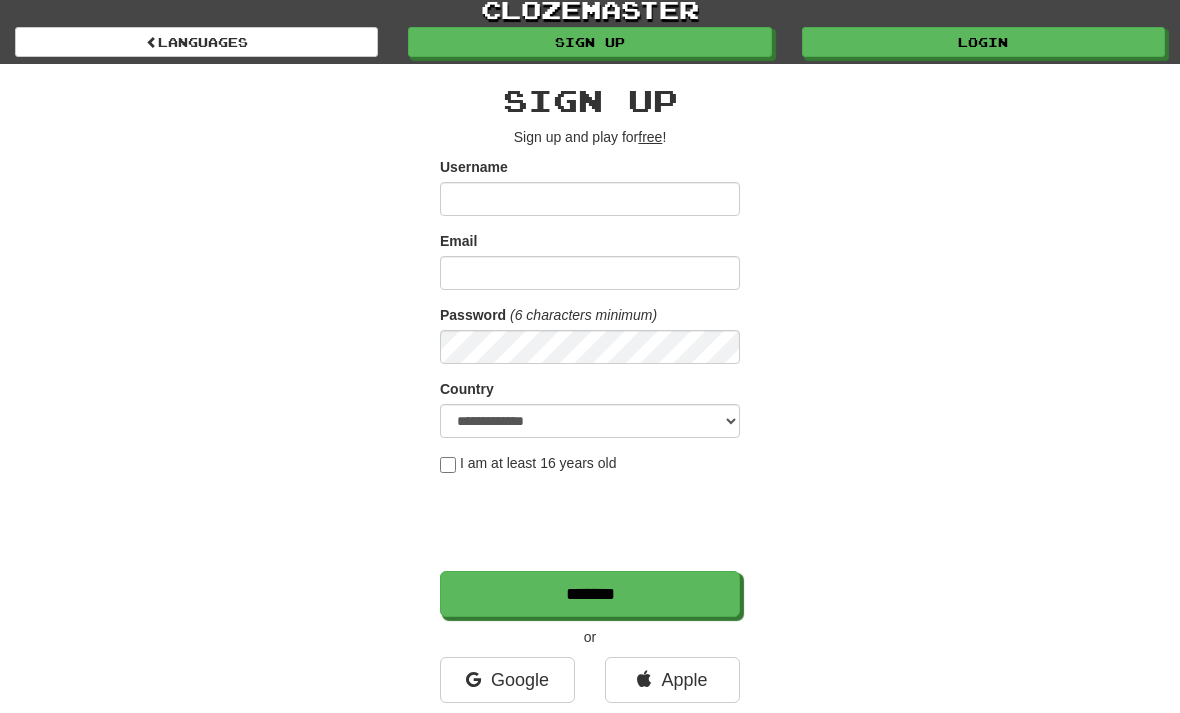 scroll, scrollTop: 49, scrollLeft: 0, axis: vertical 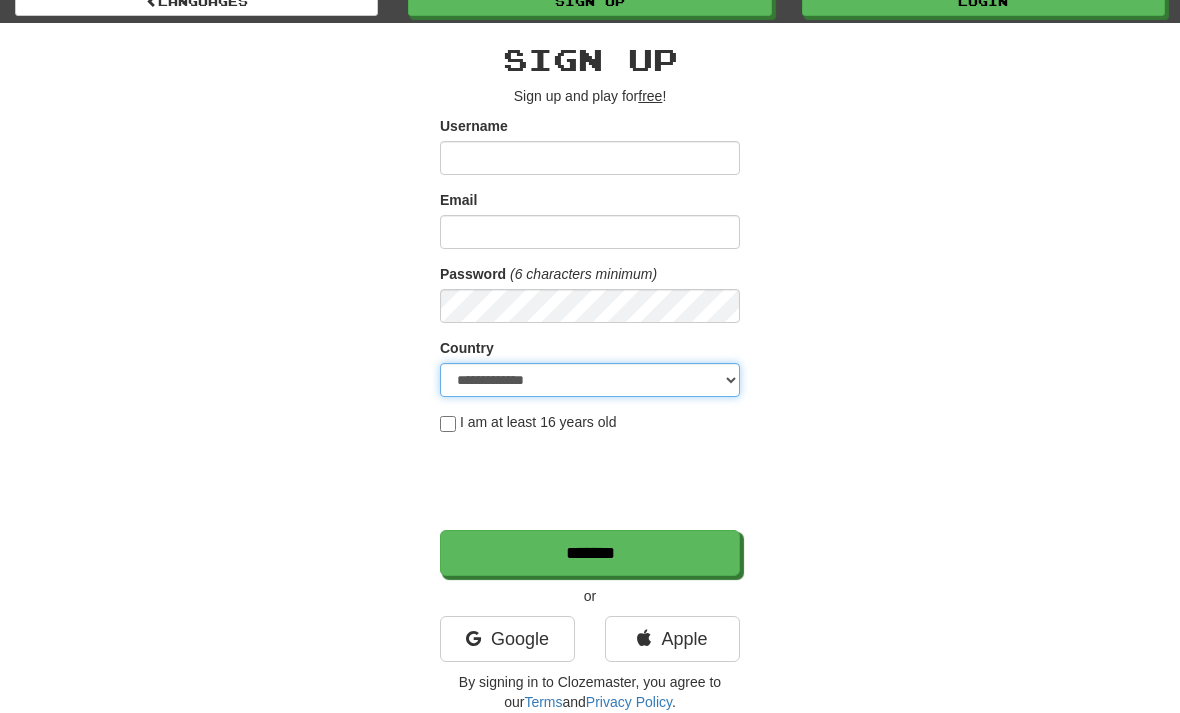 click on "**********" at bounding box center (590, 380) 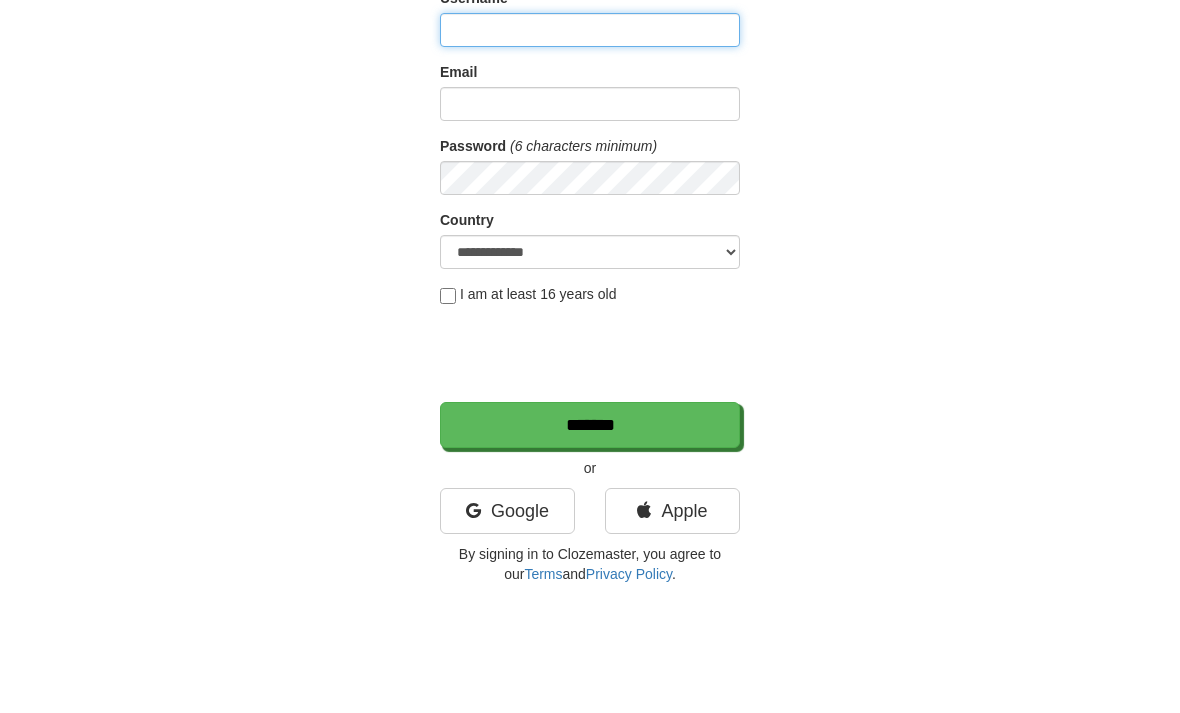 click on "Username" at bounding box center [590, 158] 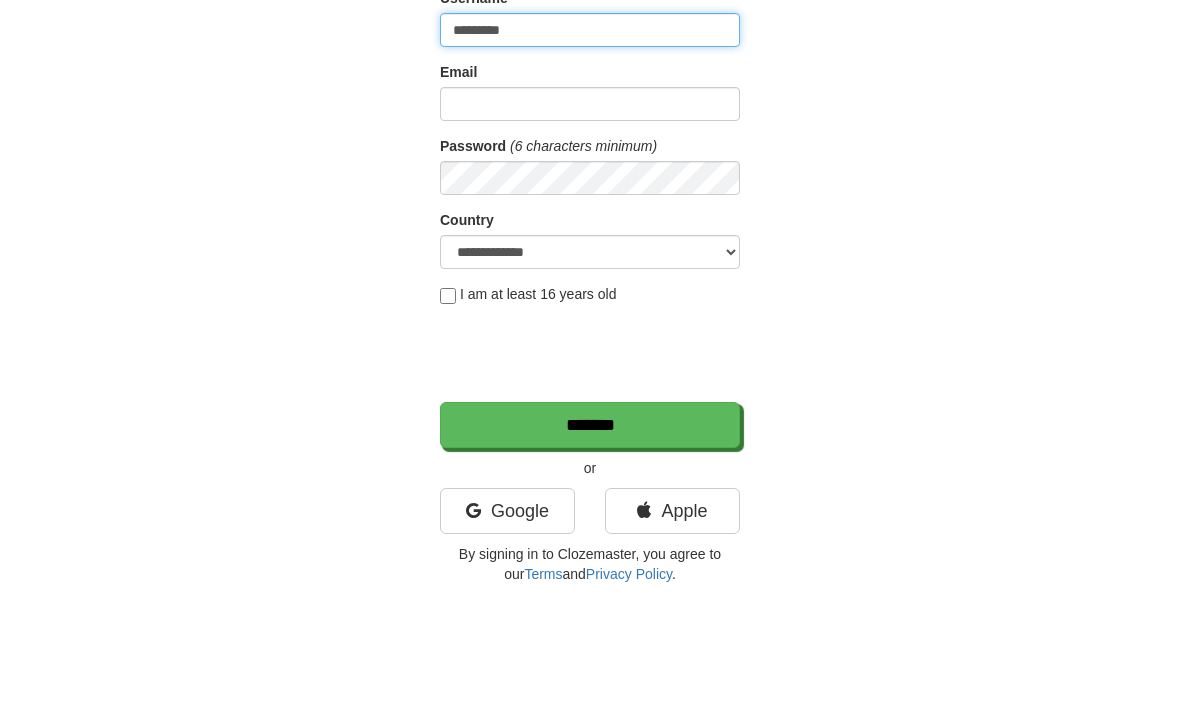 type on "*********" 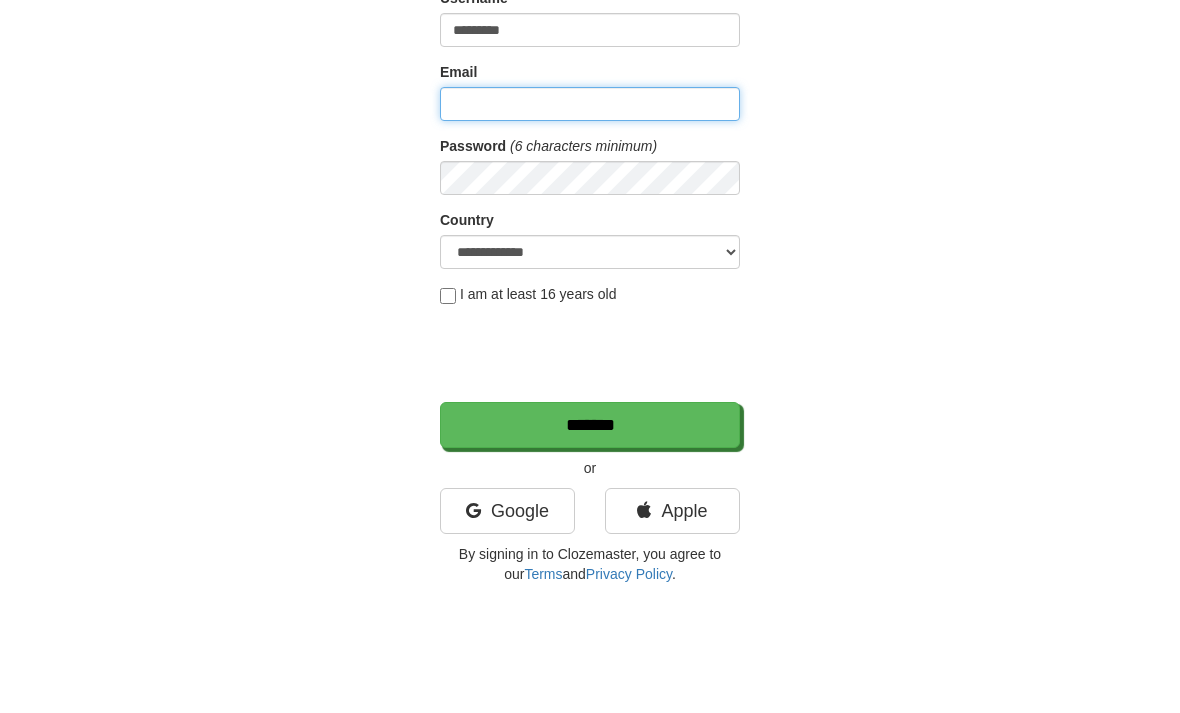 click on "Email" at bounding box center (590, 232) 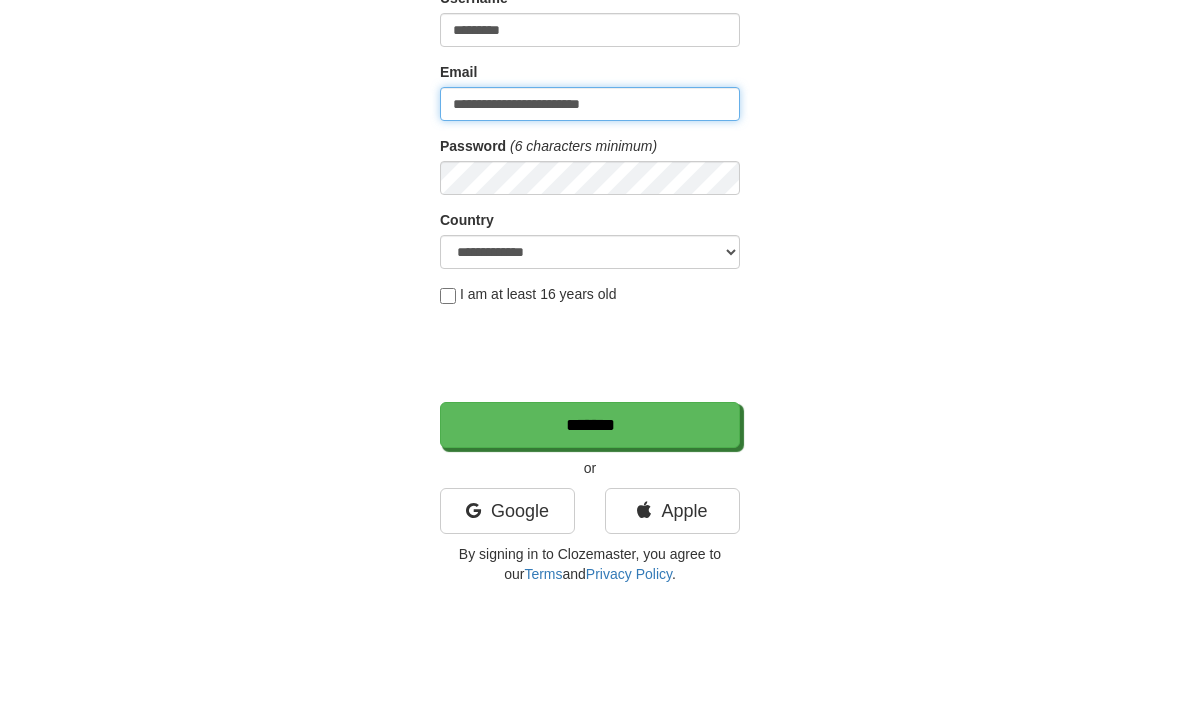type on "**********" 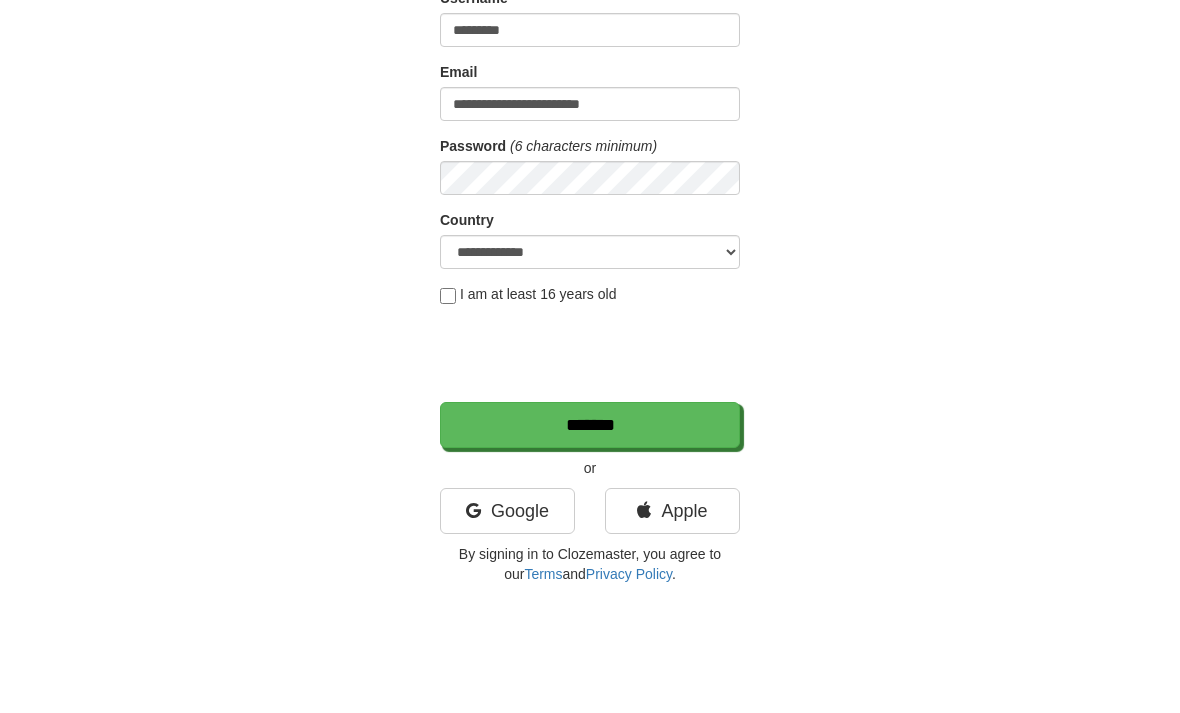 scroll, scrollTop: 177, scrollLeft: 0, axis: vertical 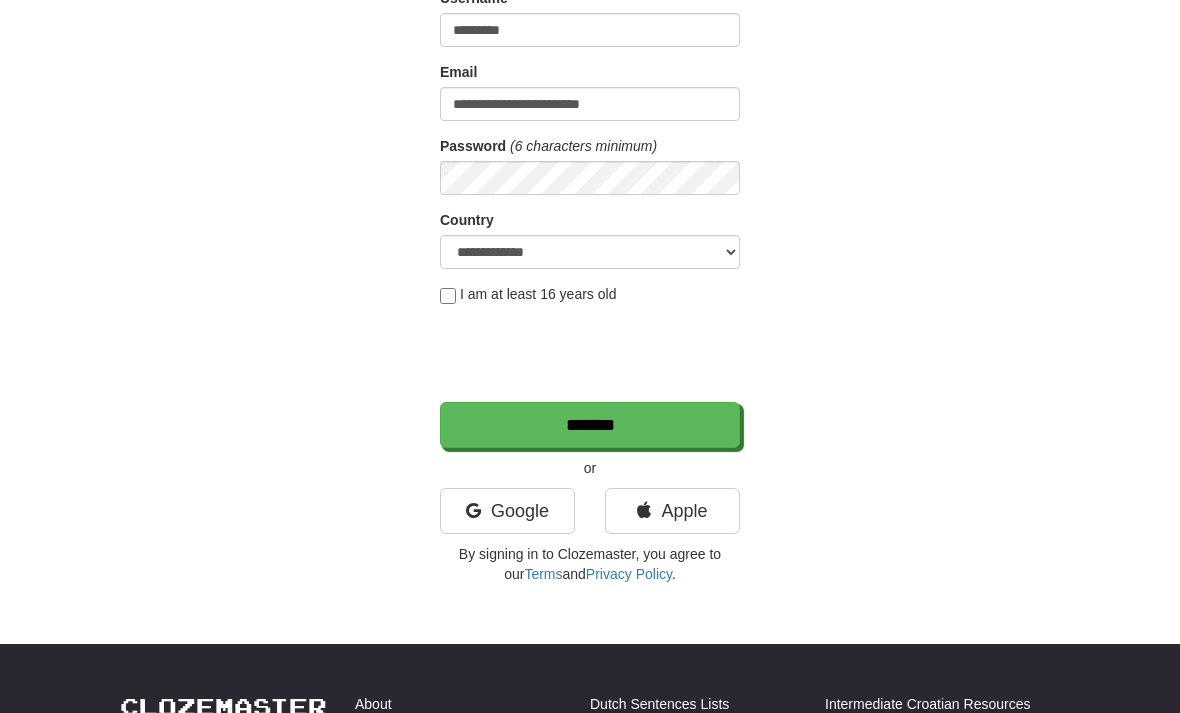 click on "*******" at bounding box center (590, 425) 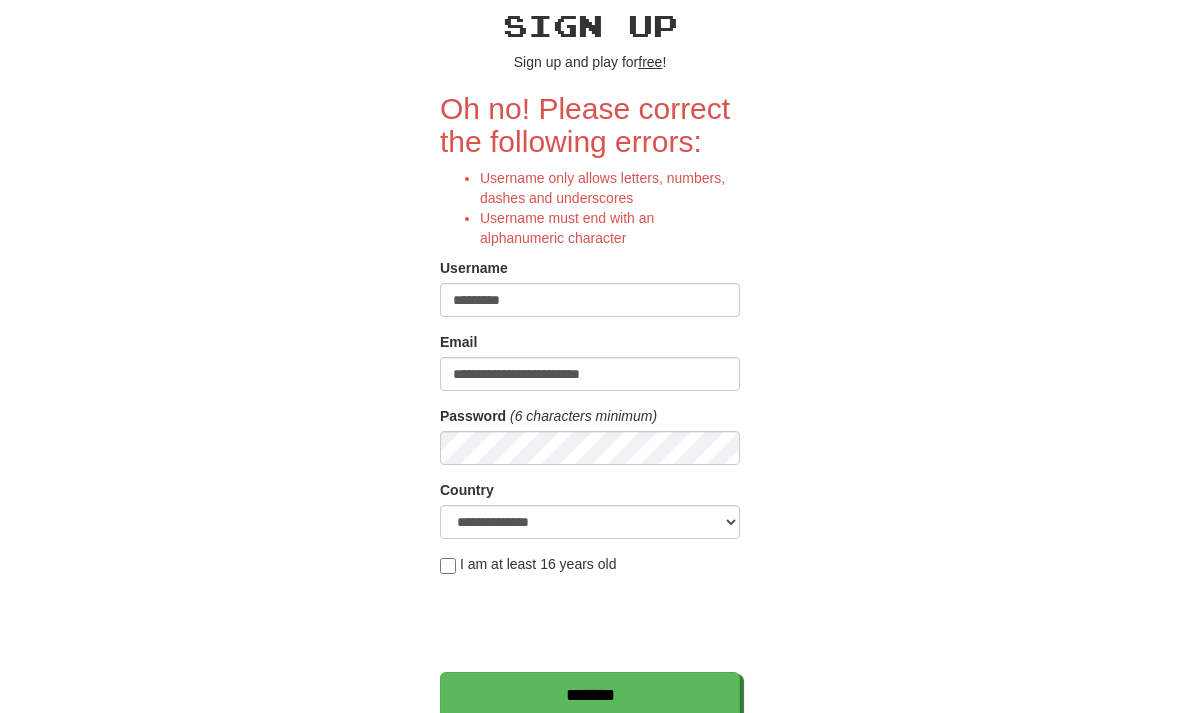 scroll, scrollTop: 85, scrollLeft: 0, axis: vertical 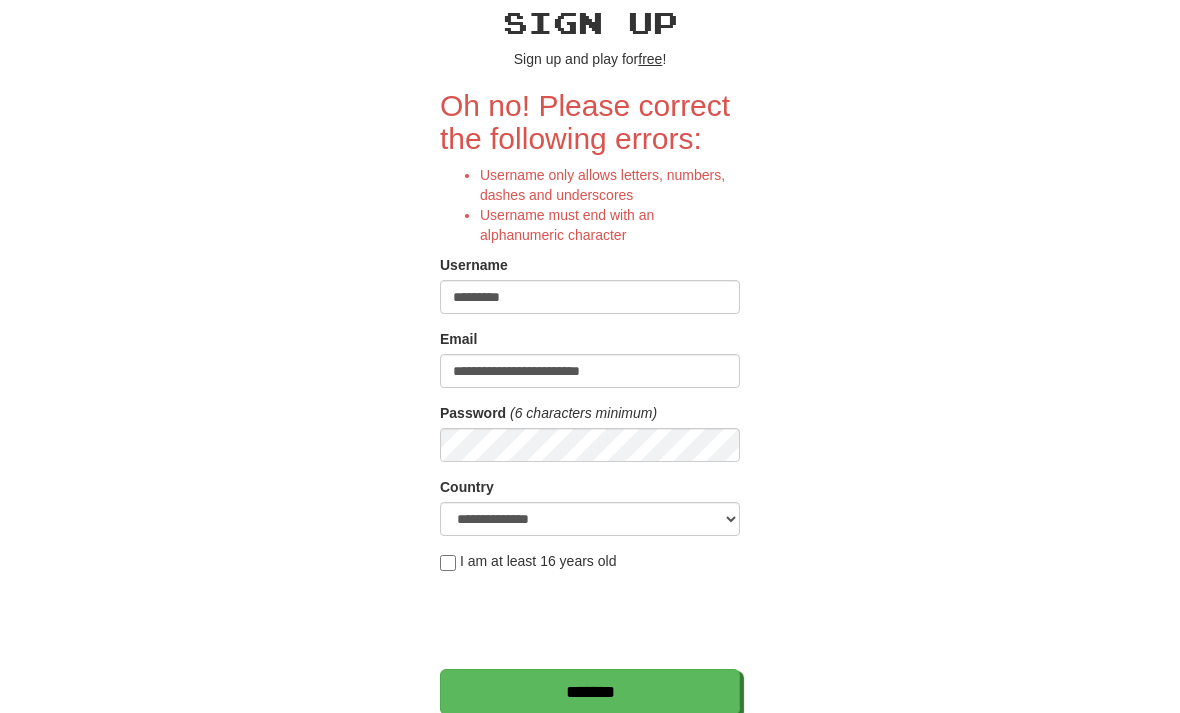 click on "*********" at bounding box center (590, 298) 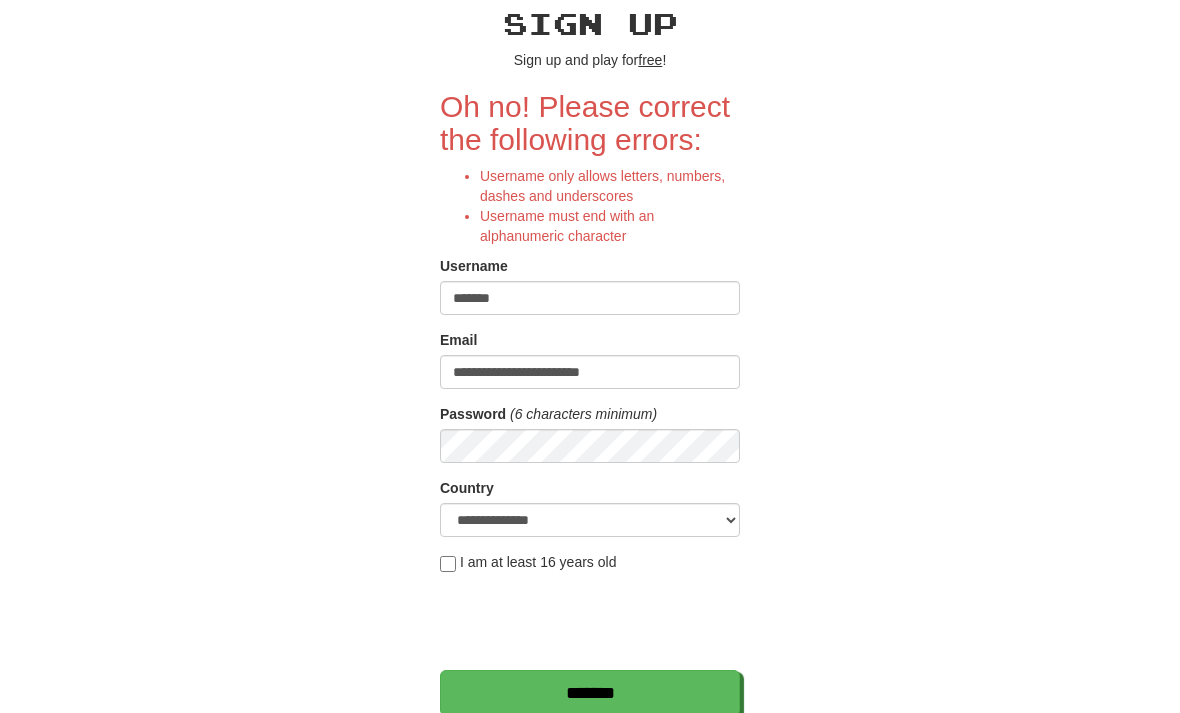 scroll, scrollTop: 86, scrollLeft: 0, axis: vertical 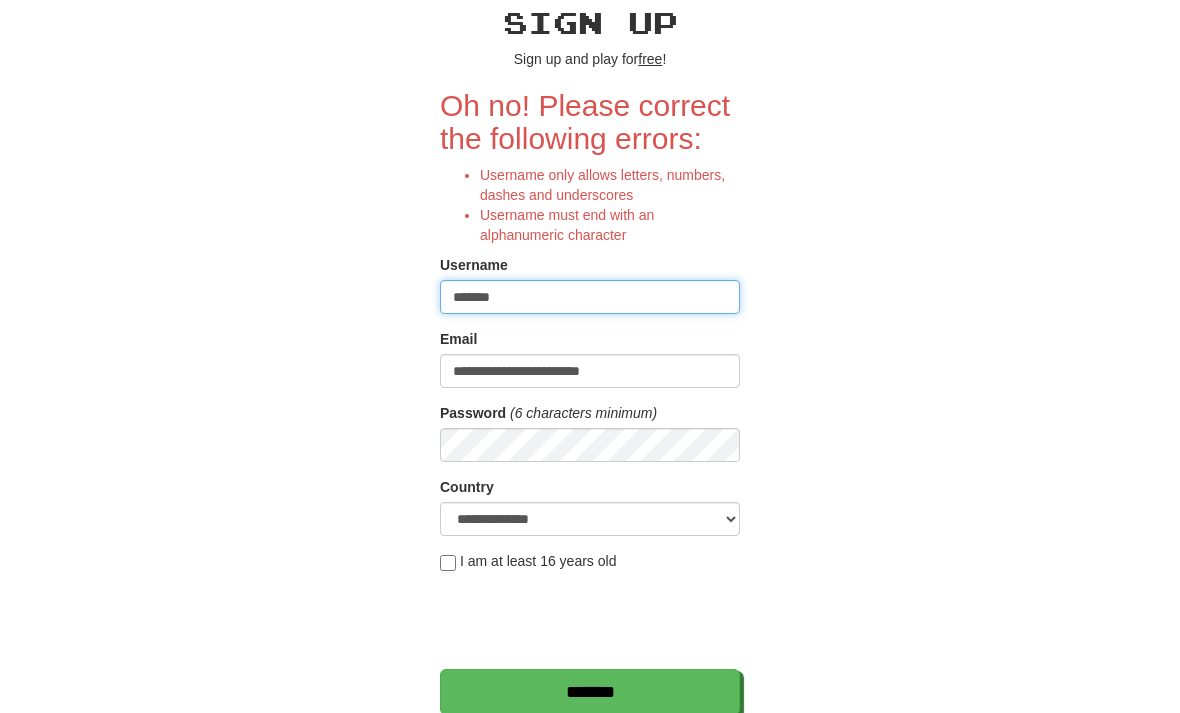 type on "******" 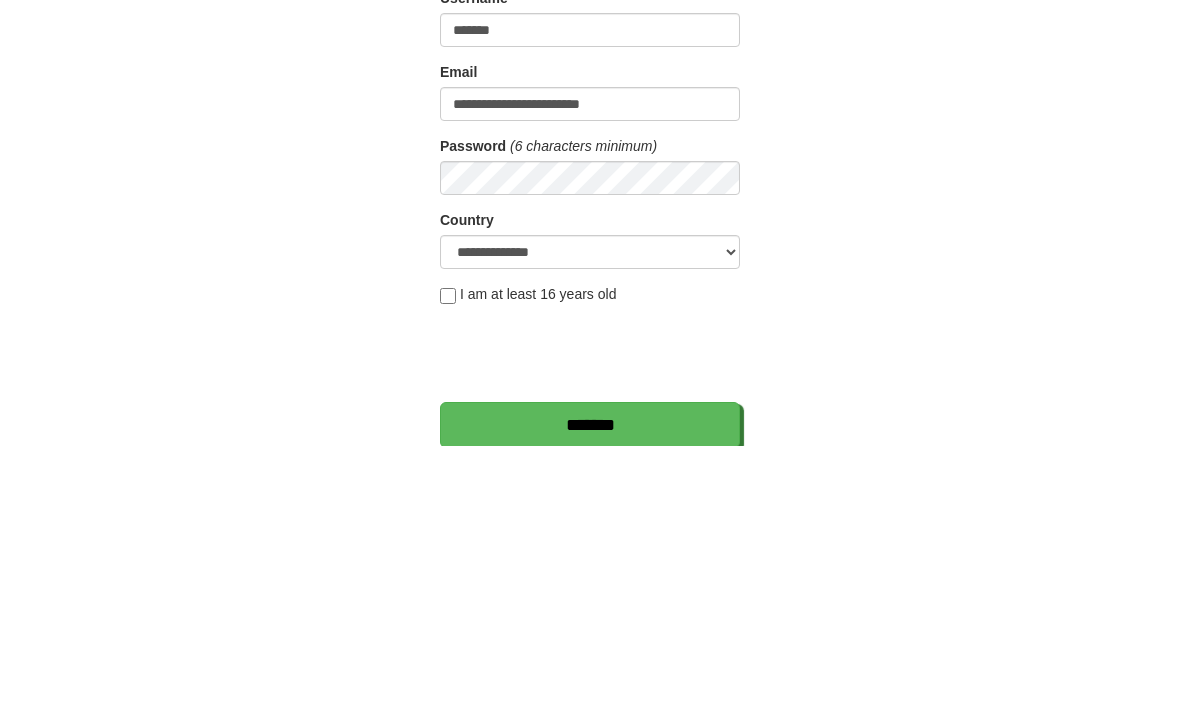 scroll, scrollTop: 353, scrollLeft: 0, axis: vertical 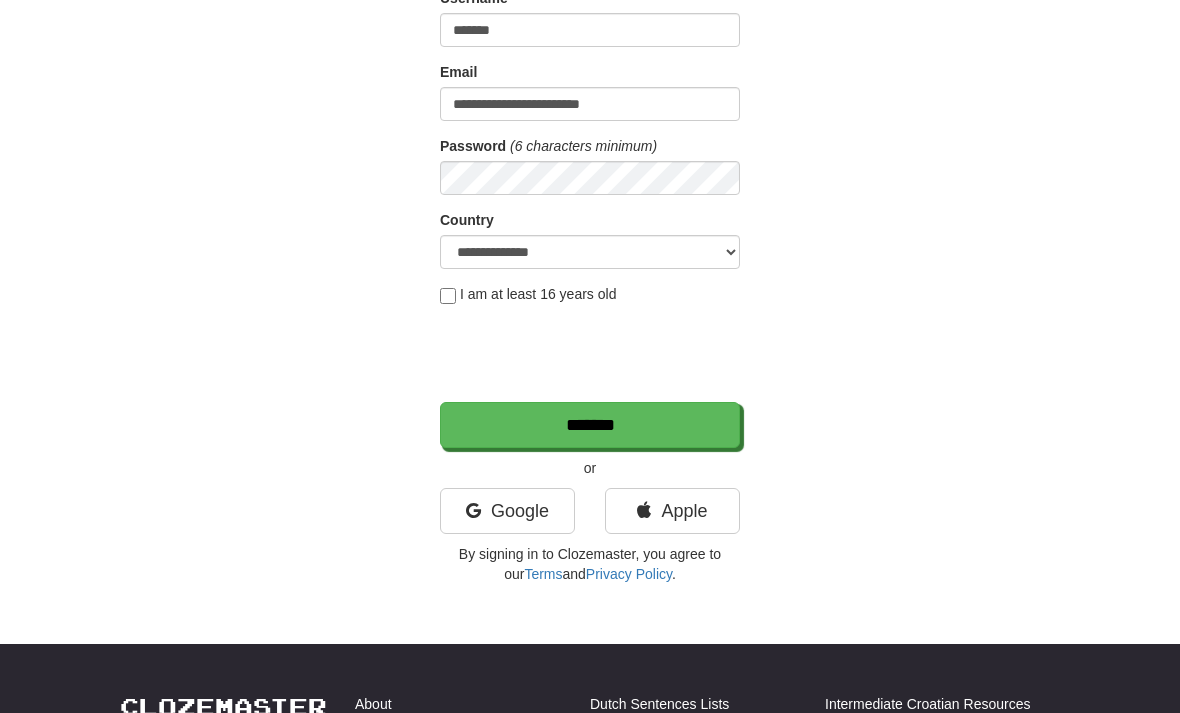 click on "*******" at bounding box center [590, 425] 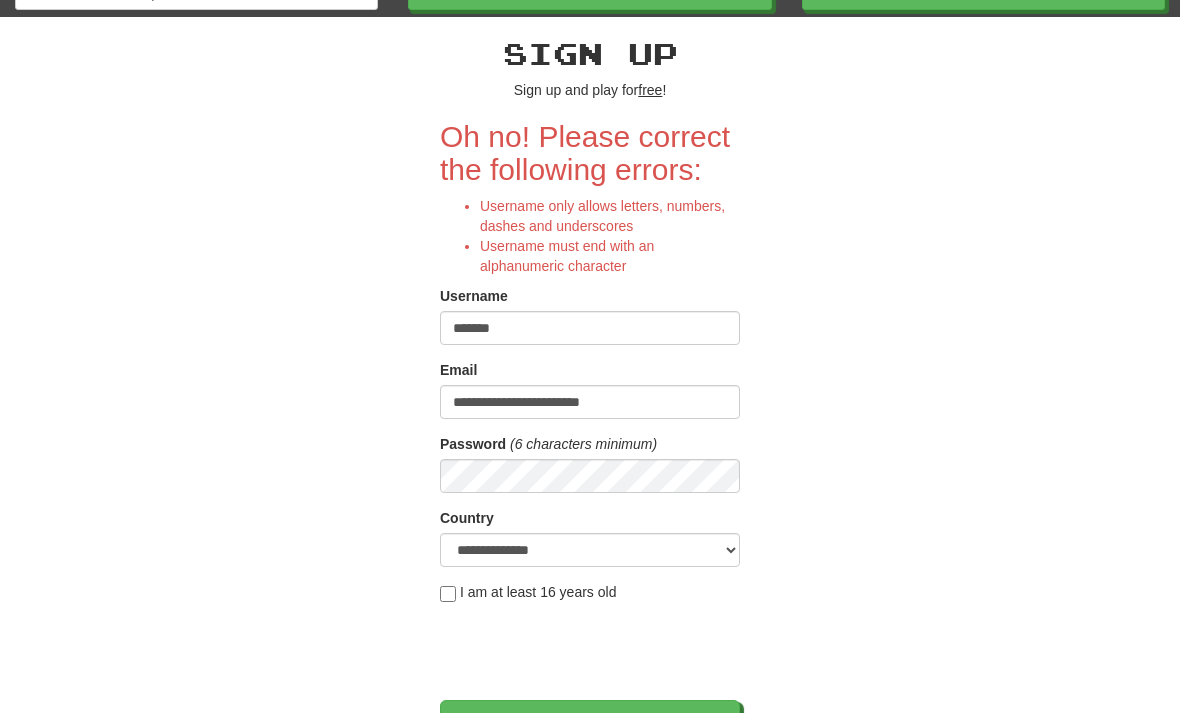 scroll, scrollTop: 55, scrollLeft: 0, axis: vertical 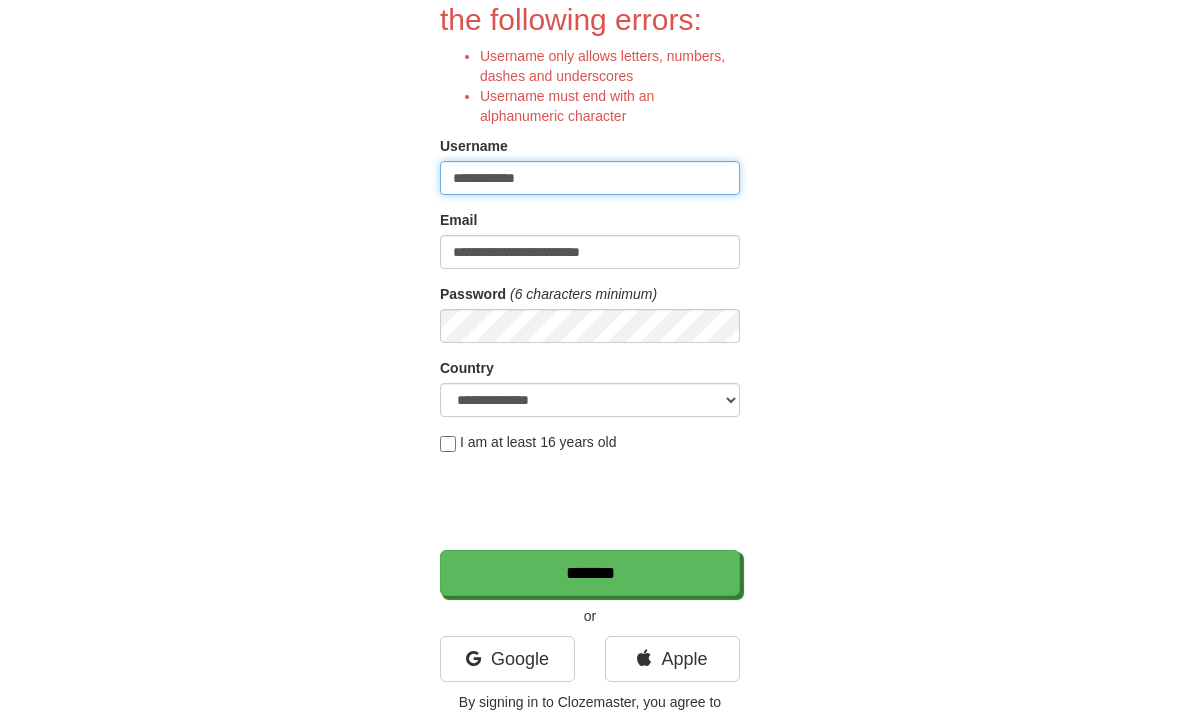 type on "**********" 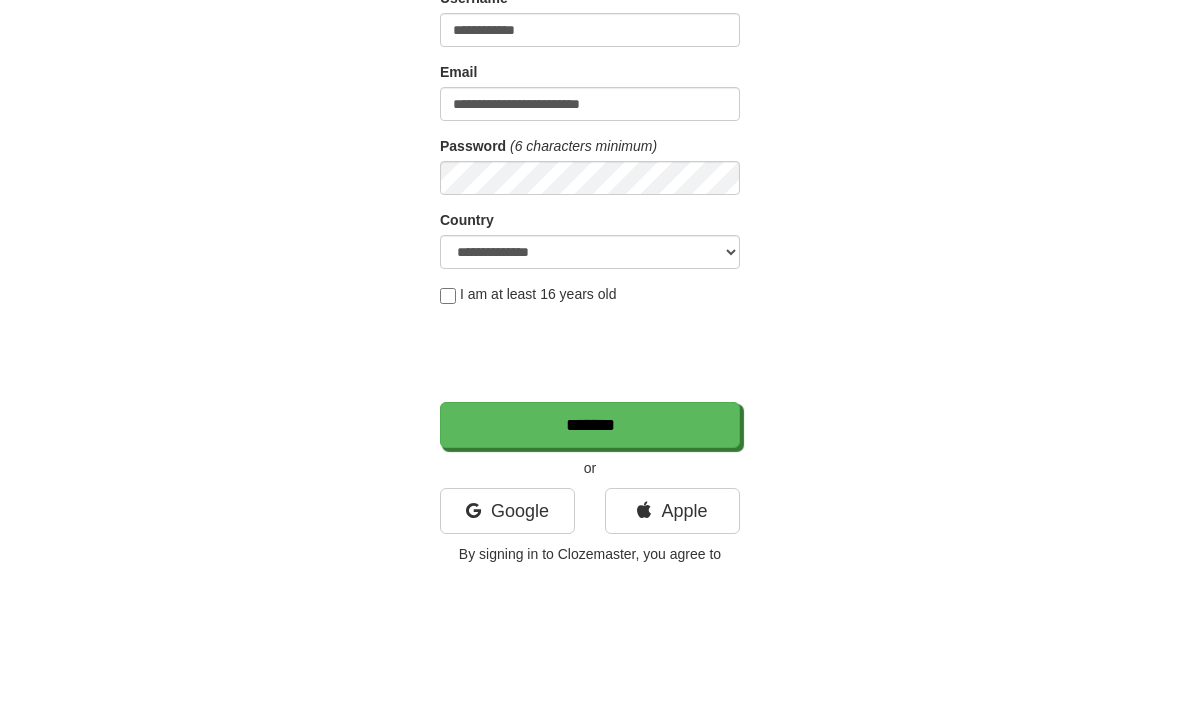 scroll, scrollTop: 353, scrollLeft: 0, axis: vertical 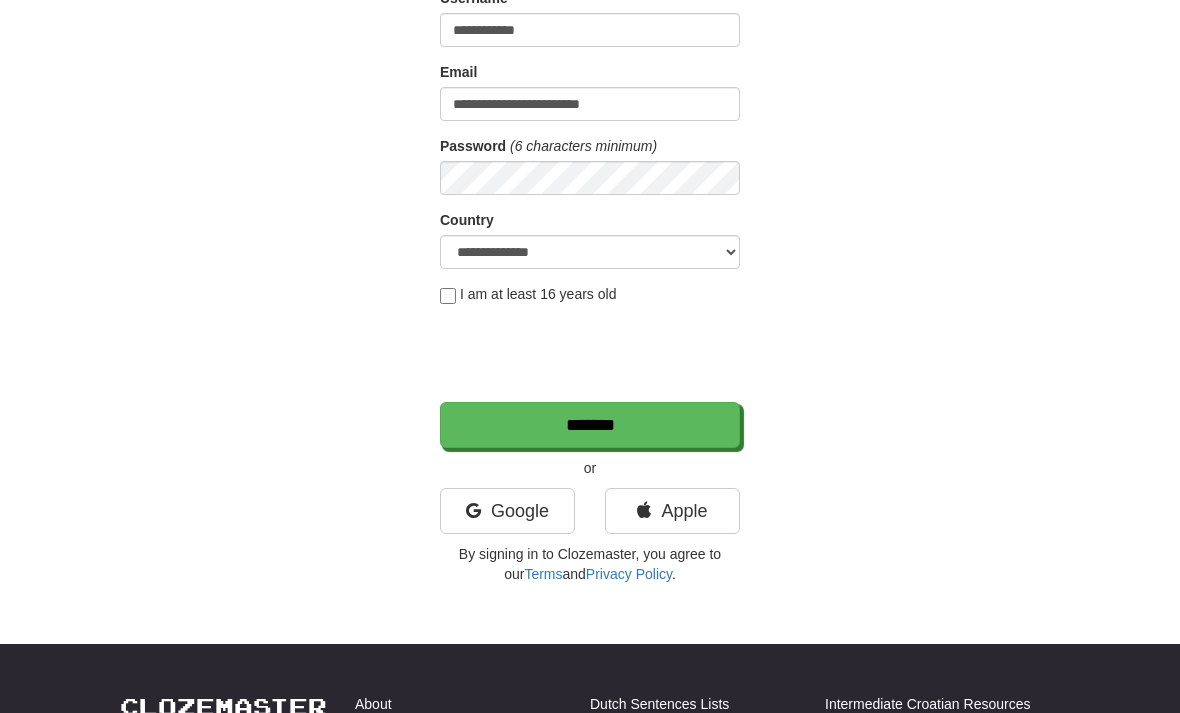 click on "*******" at bounding box center (590, 425) 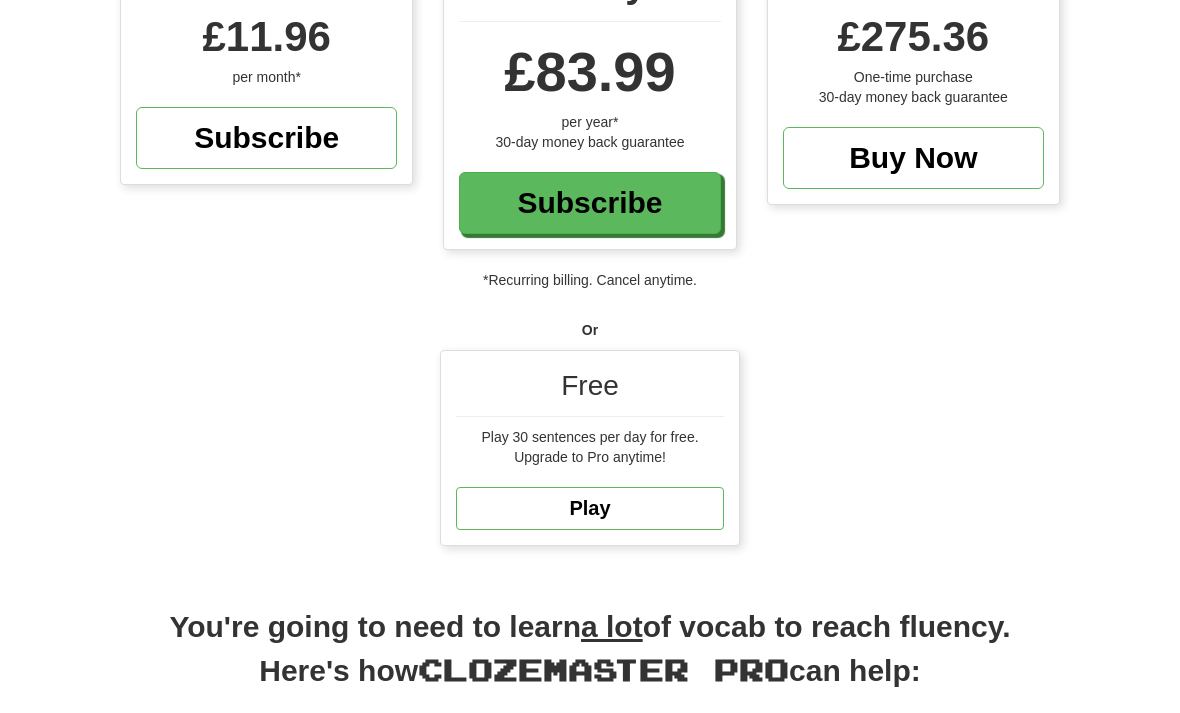 scroll, scrollTop: 355, scrollLeft: 0, axis: vertical 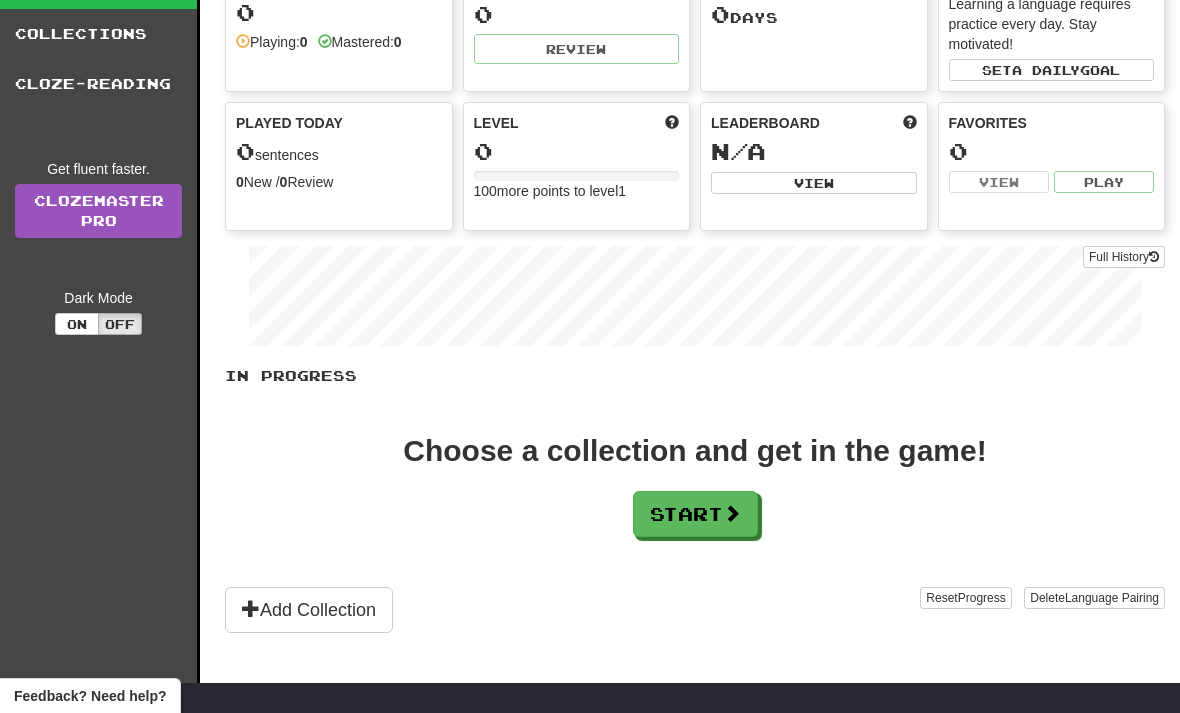 click on "Start" at bounding box center (695, 514) 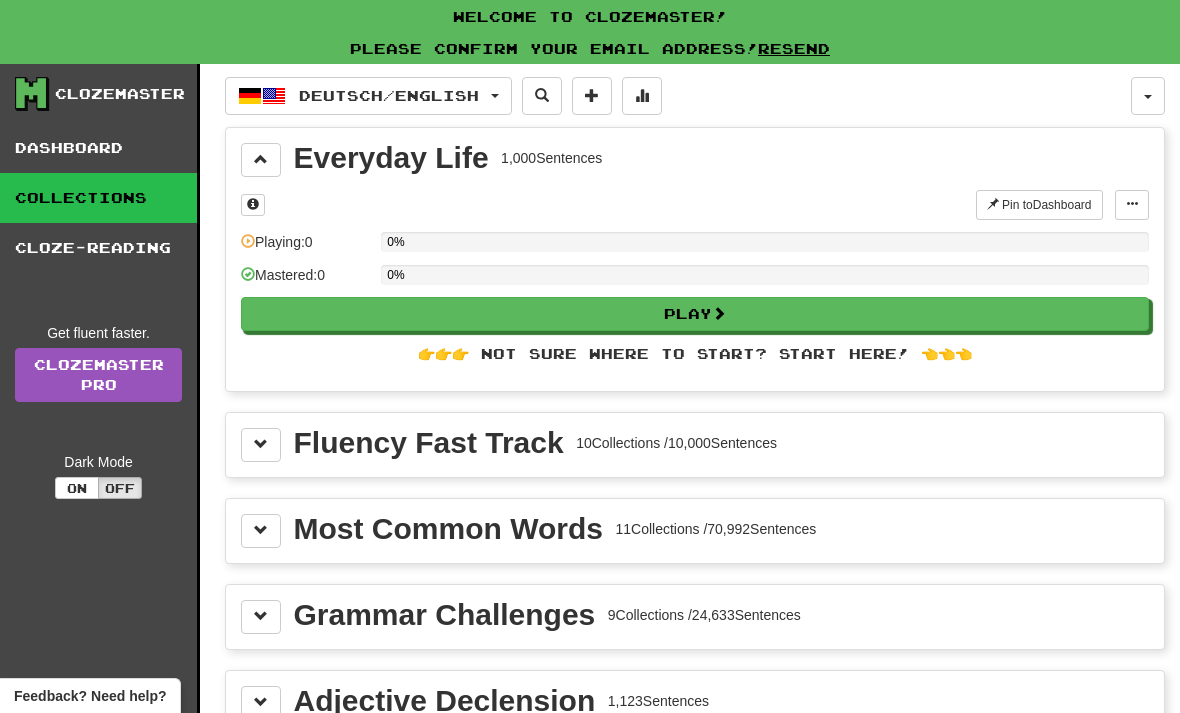 click at bounding box center (261, 445) 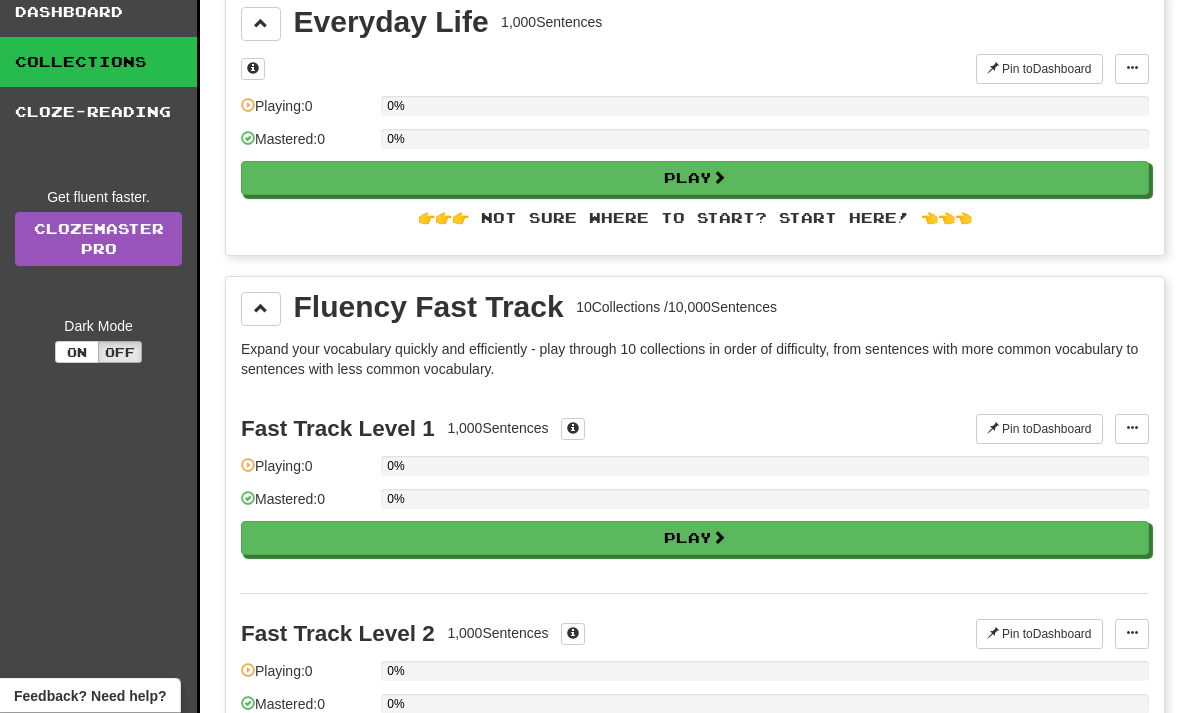 scroll, scrollTop: 136, scrollLeft: 0, axis: vertical 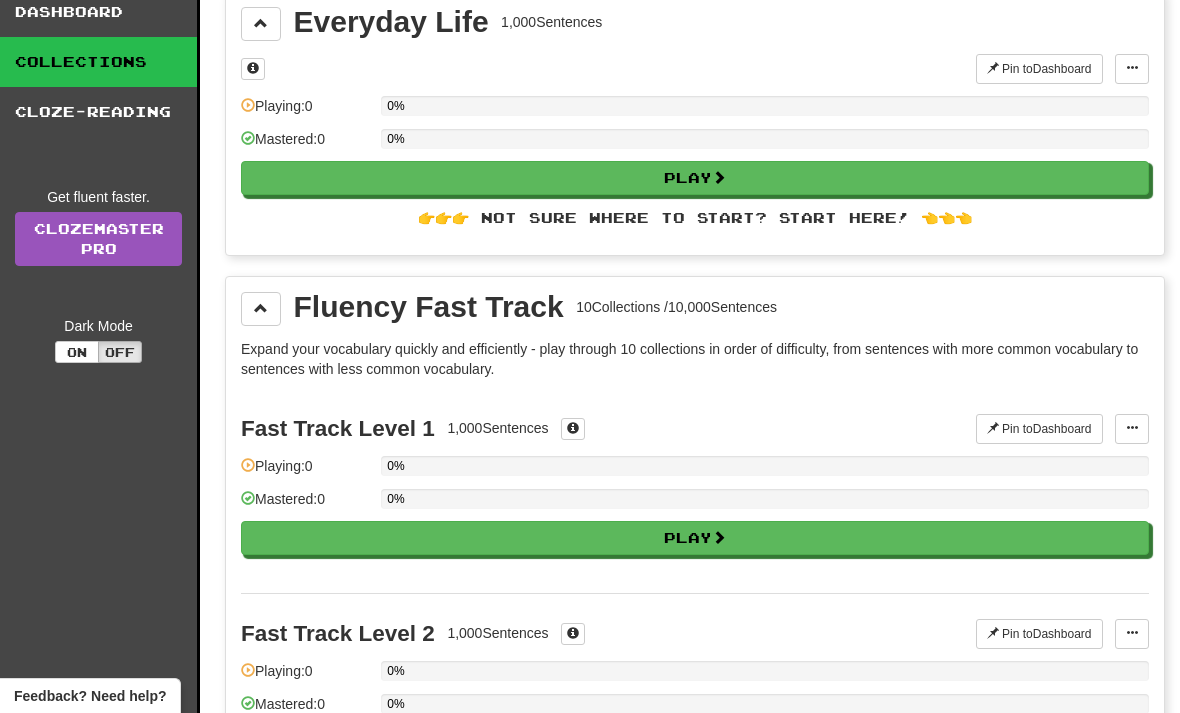 click on "Play" at bounding box center (695, 538) 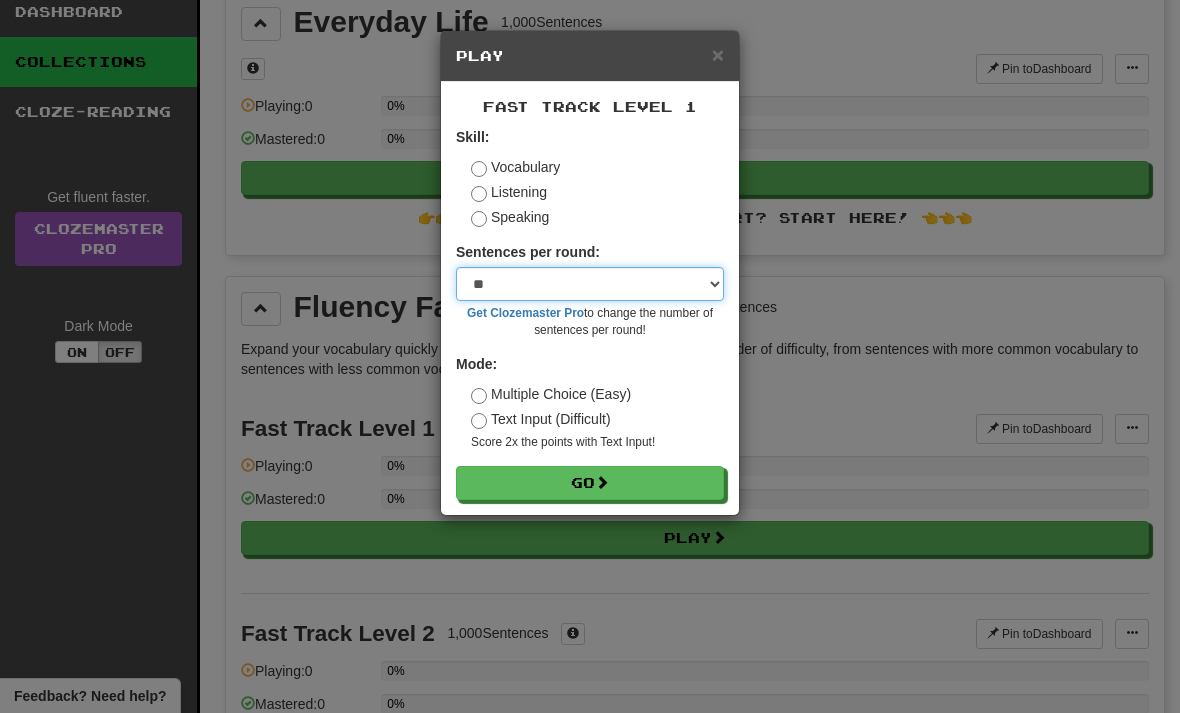 click on "* ** ** ** ** ** *** ********" at bounding box center [590, 284] 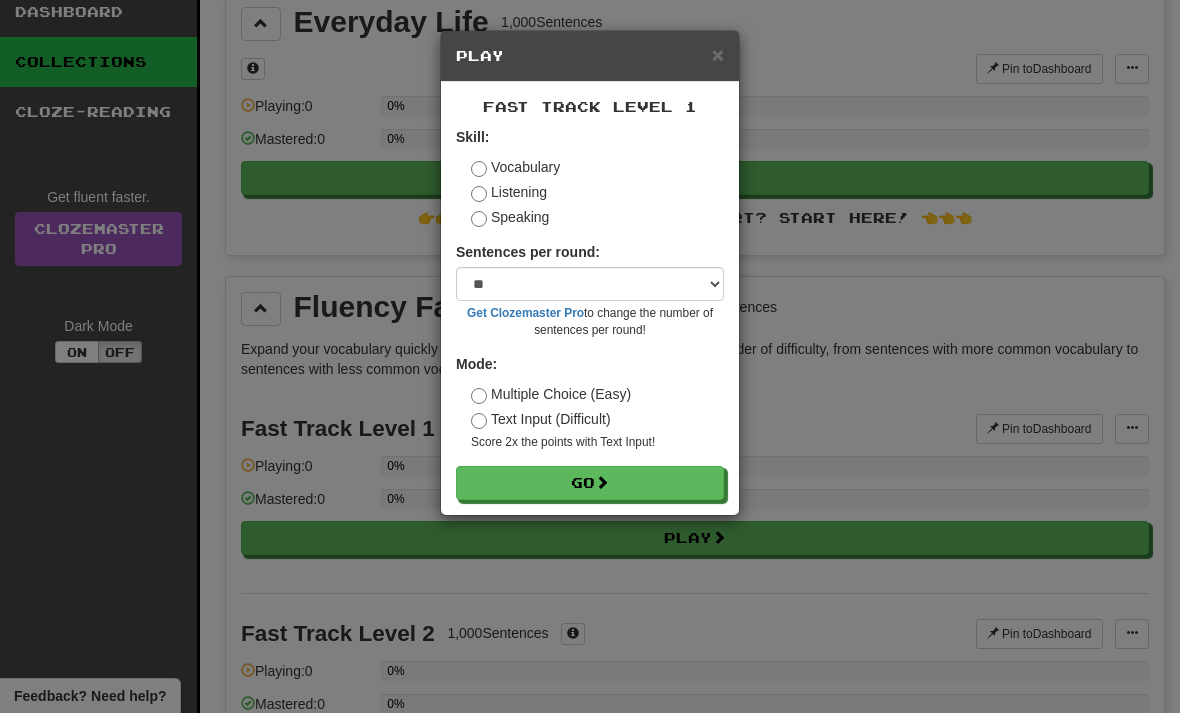 click on "Go" at bounding box center [590, 483] 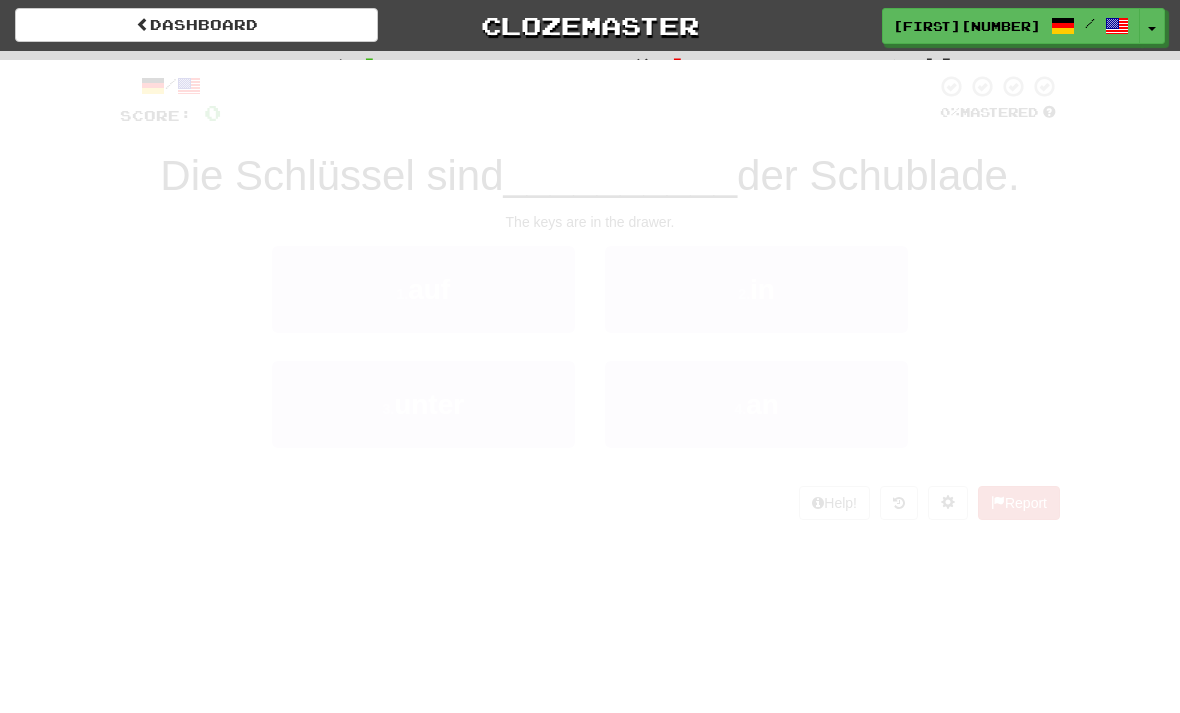 scroll, scrollTop: 0, scrollLeft: 0, axis: both 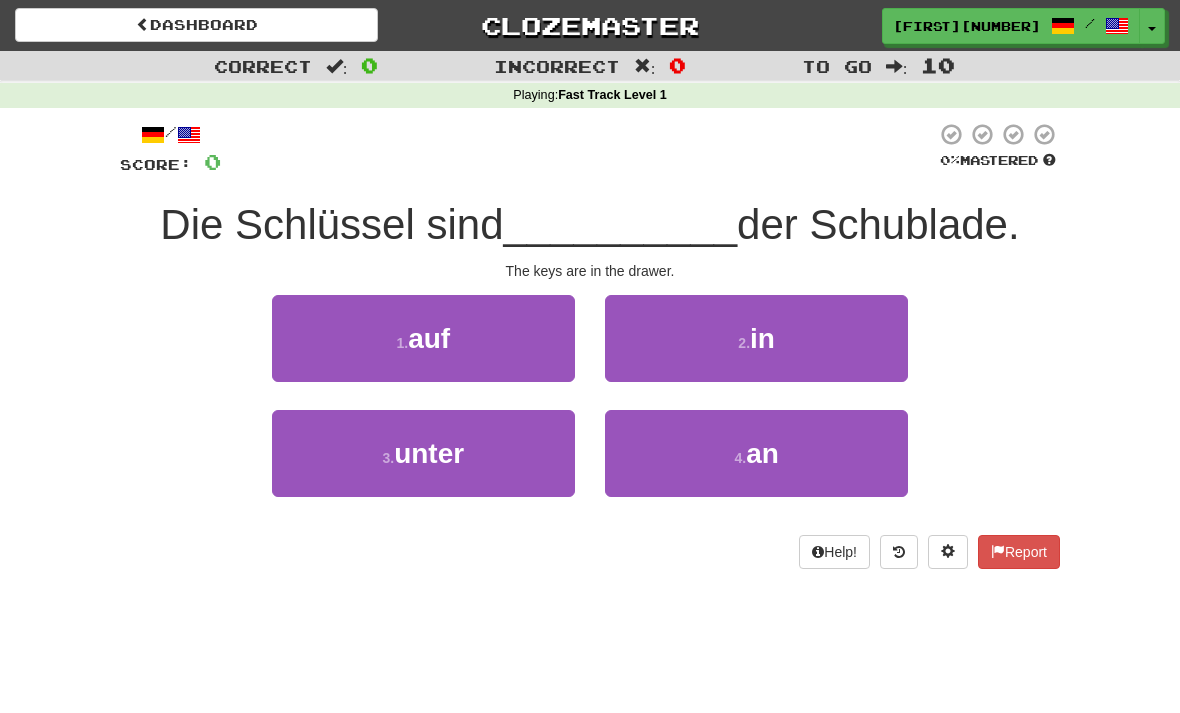 click on "2 .  in" at bounding box center (756, 338) 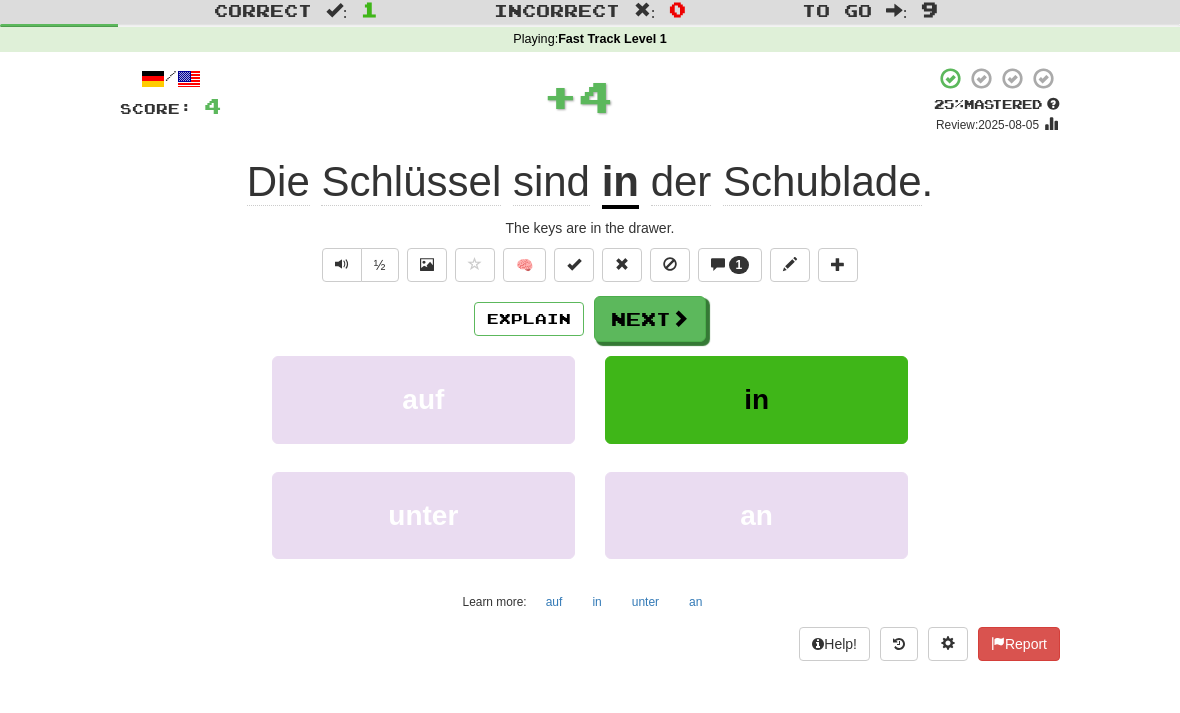 scroll, scrollTop: 59, scrollLeft: 0, axis: vertical 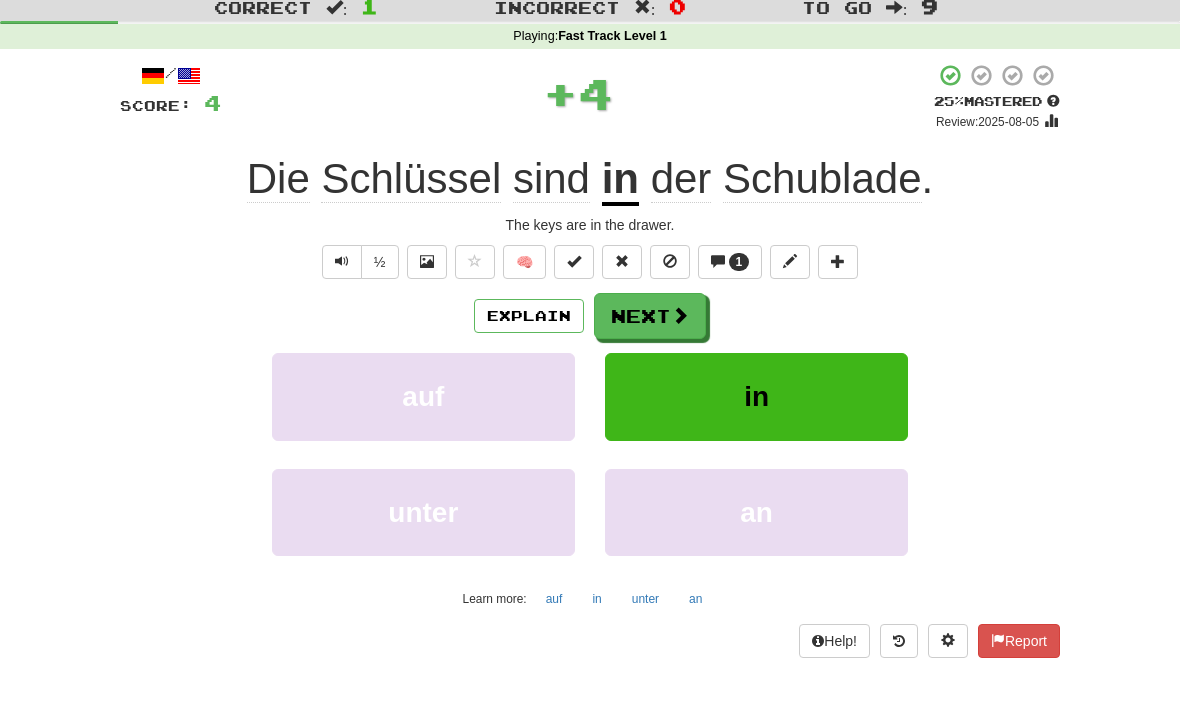 click on "Next" at bounding box center [650, 316] 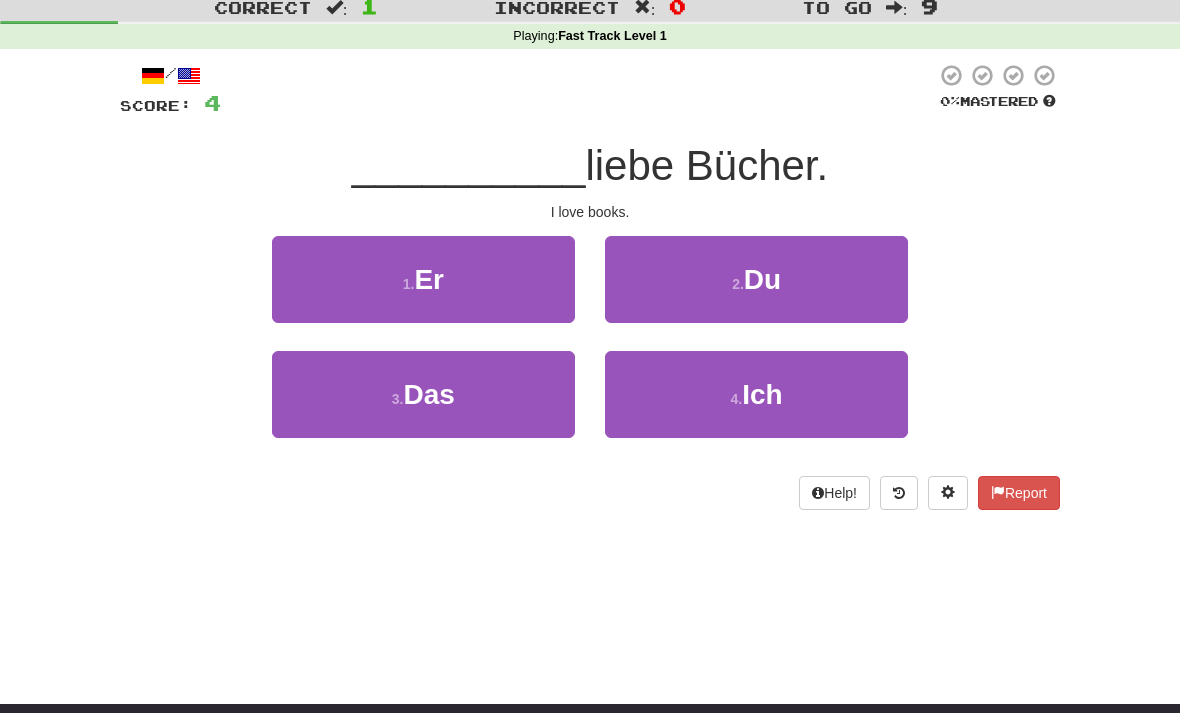 click on "4 .  Ich" at bounding box center [756, 394] 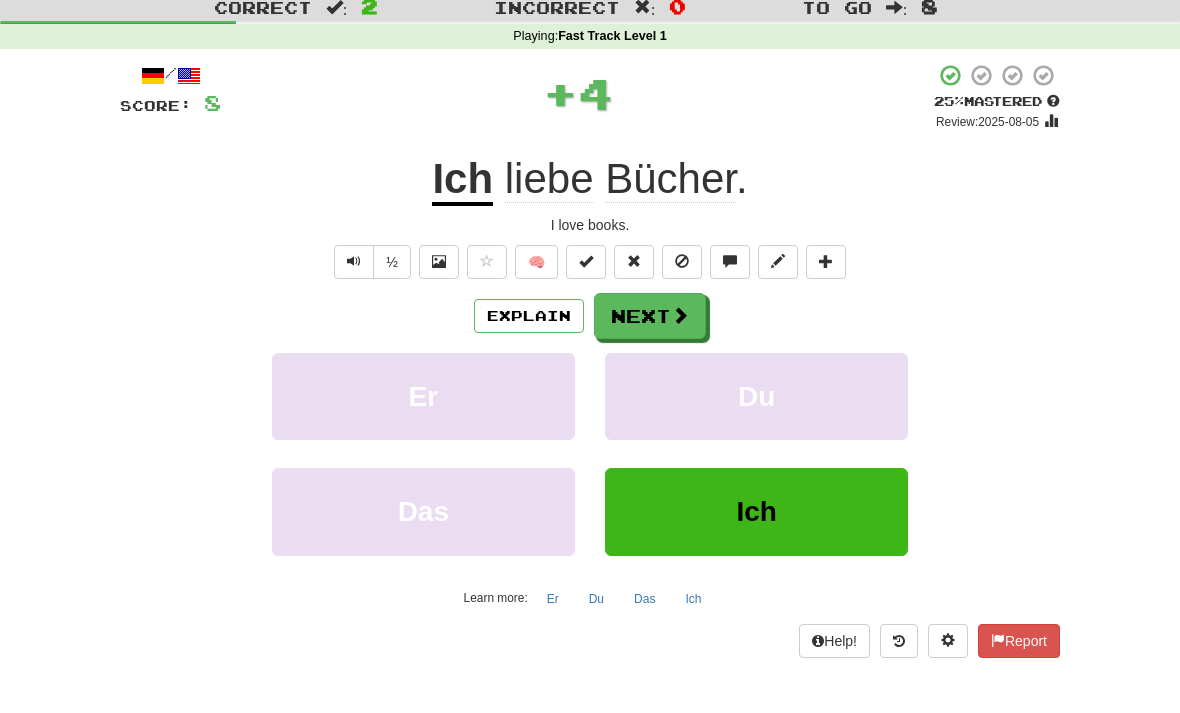 click on "Next" at bounding box center [650, 316] 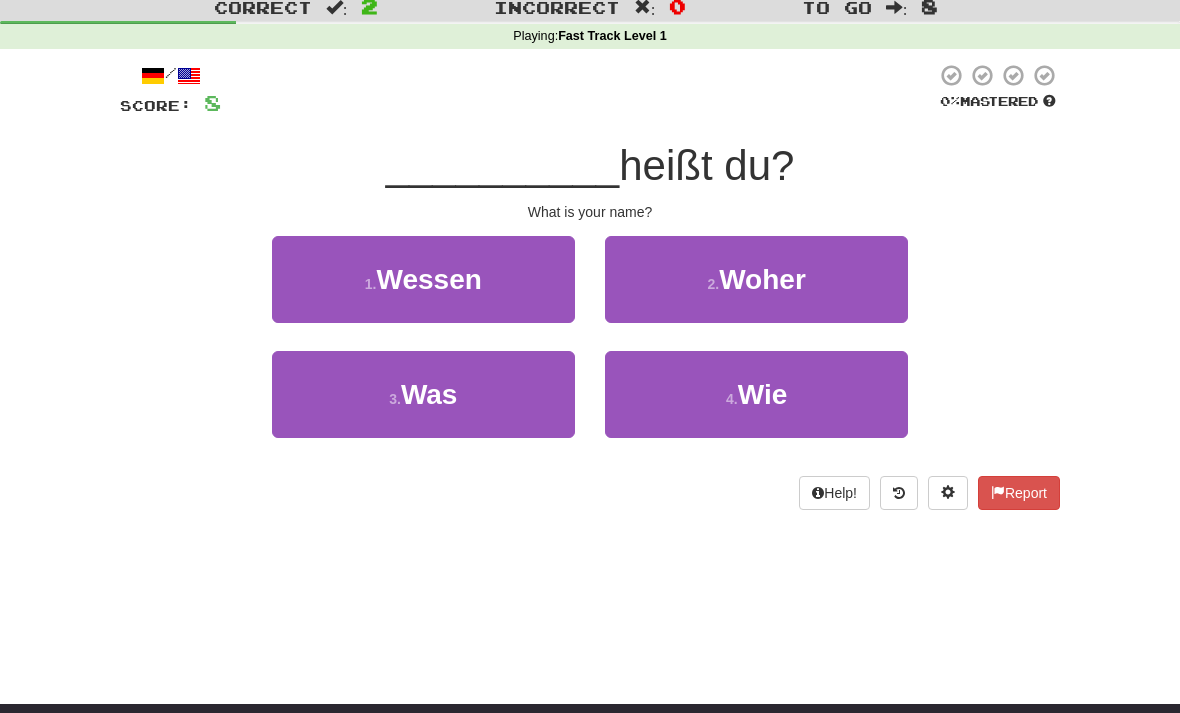 click on "3 .  Was" at bounding box center [423, 394] 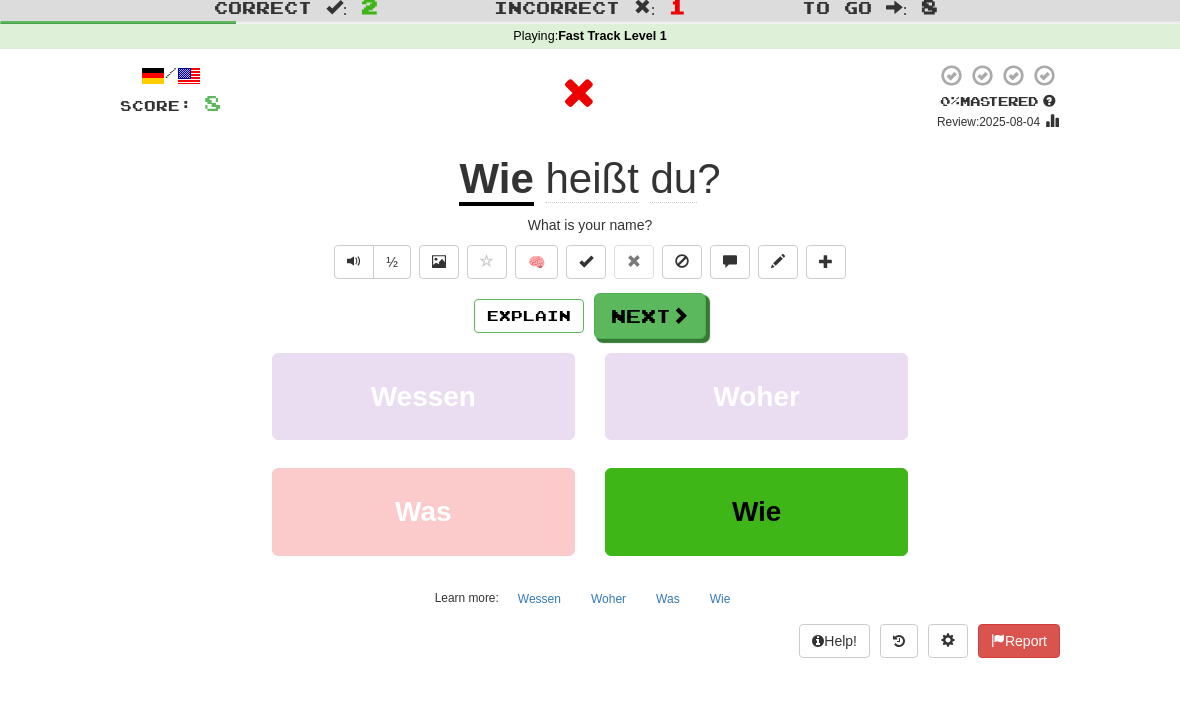 click on "Next" at bounding box center [650, 316] 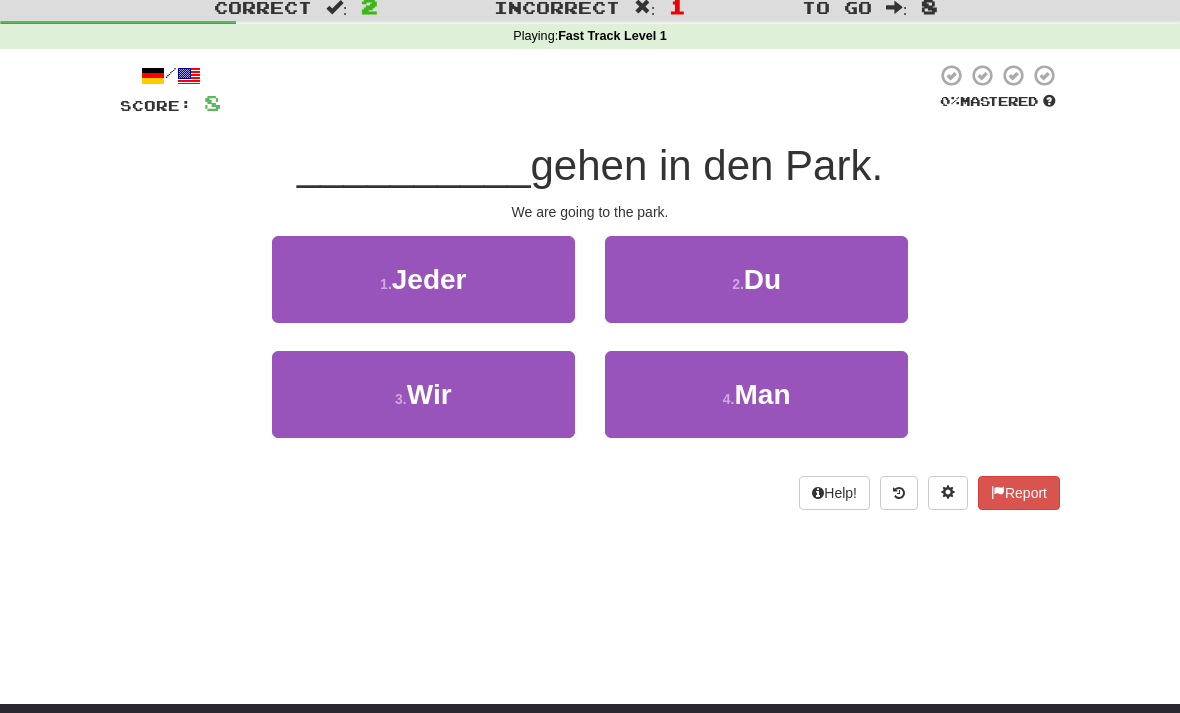 click on "3 .  Wir" at bounding box center (423, 394) 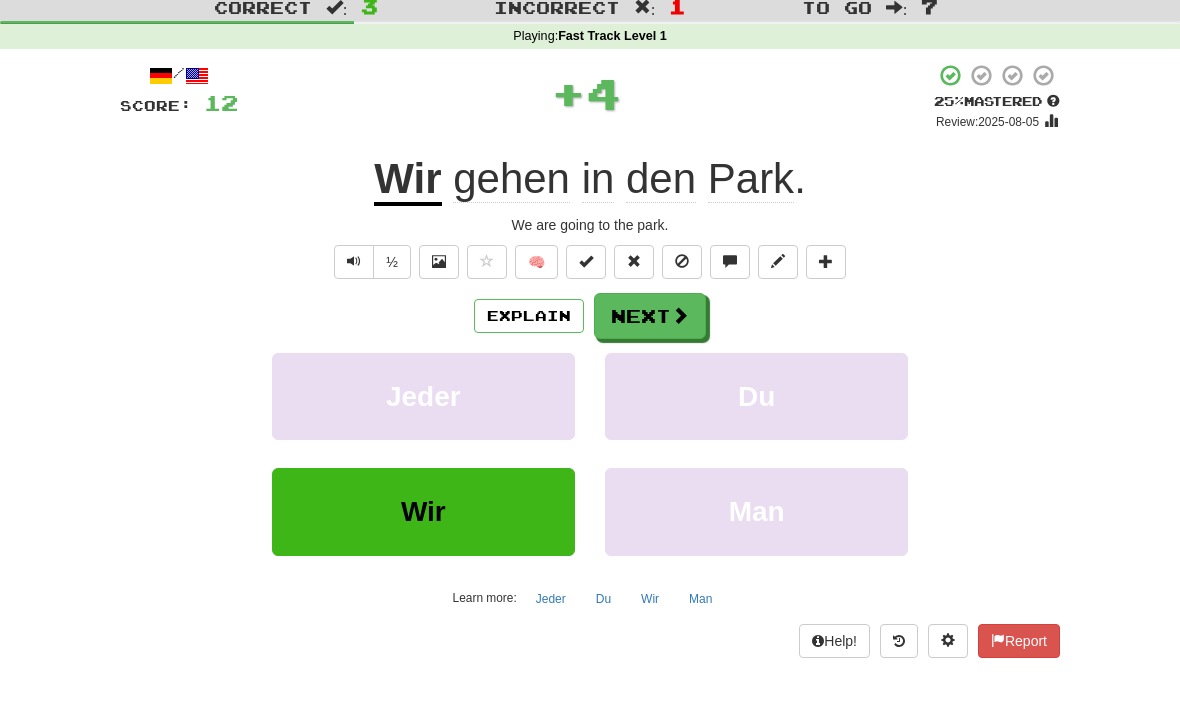 click on "Next" at bounding box center (650, 316) 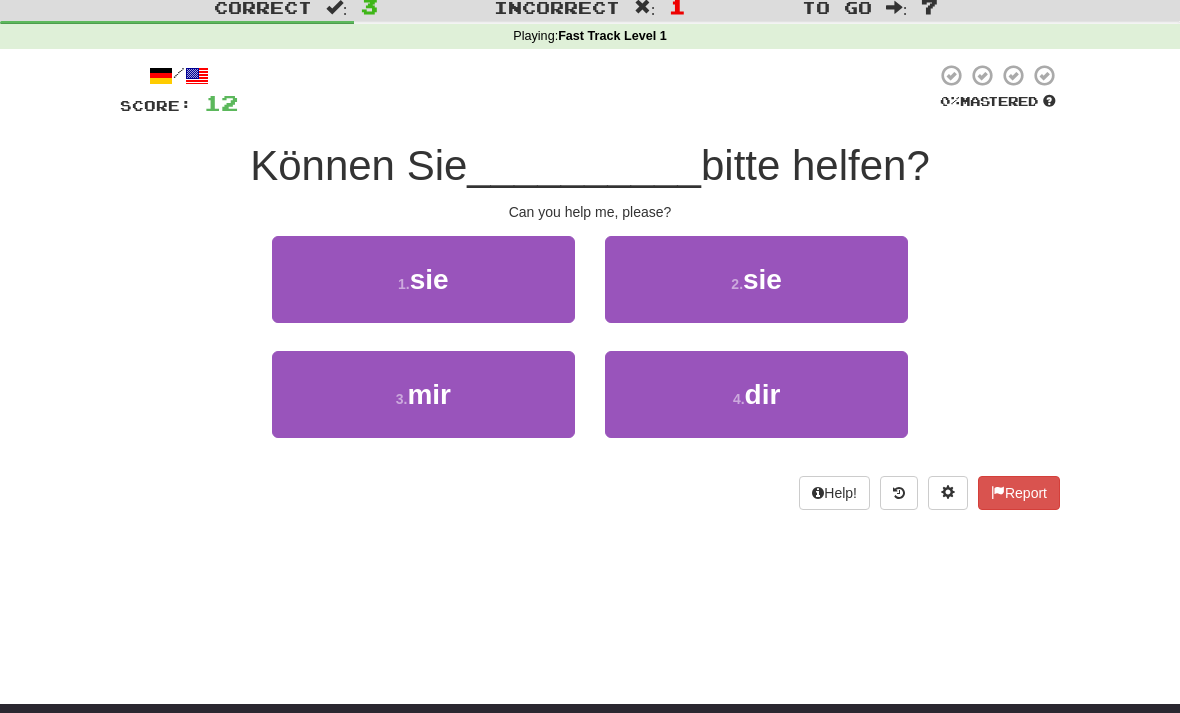 click on "3 .  mir" at bounding box center (423, 394) 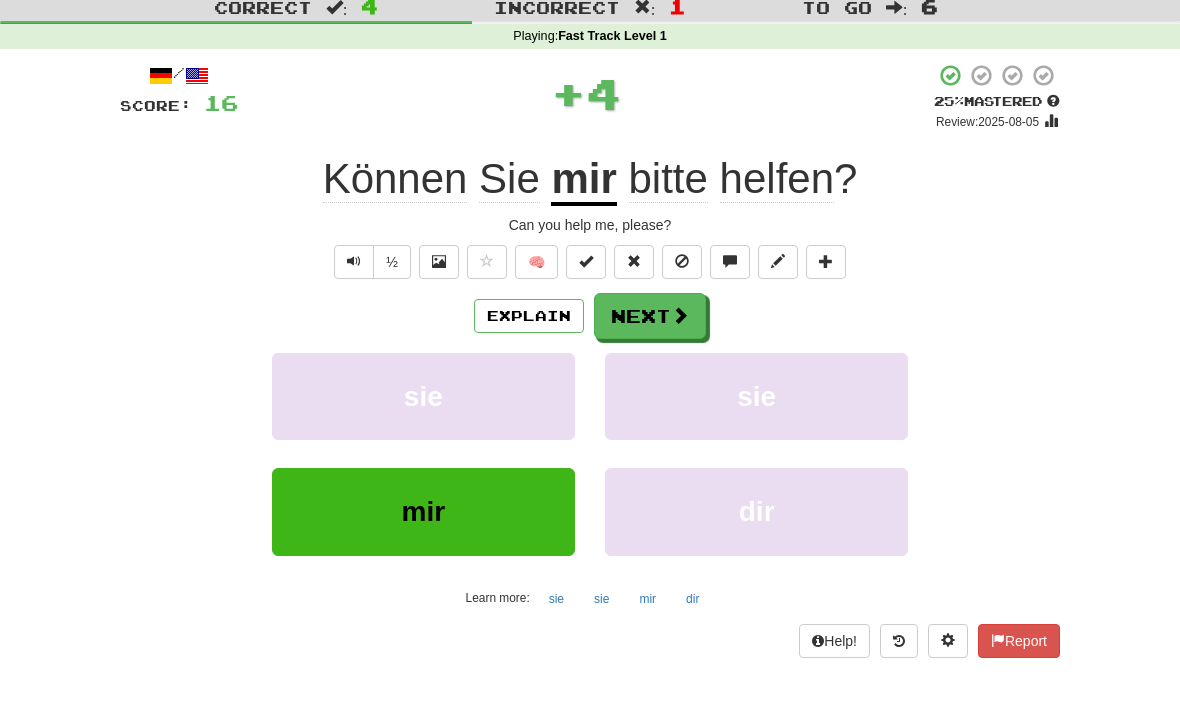 click on "Next" at bounding box center (650, 316) 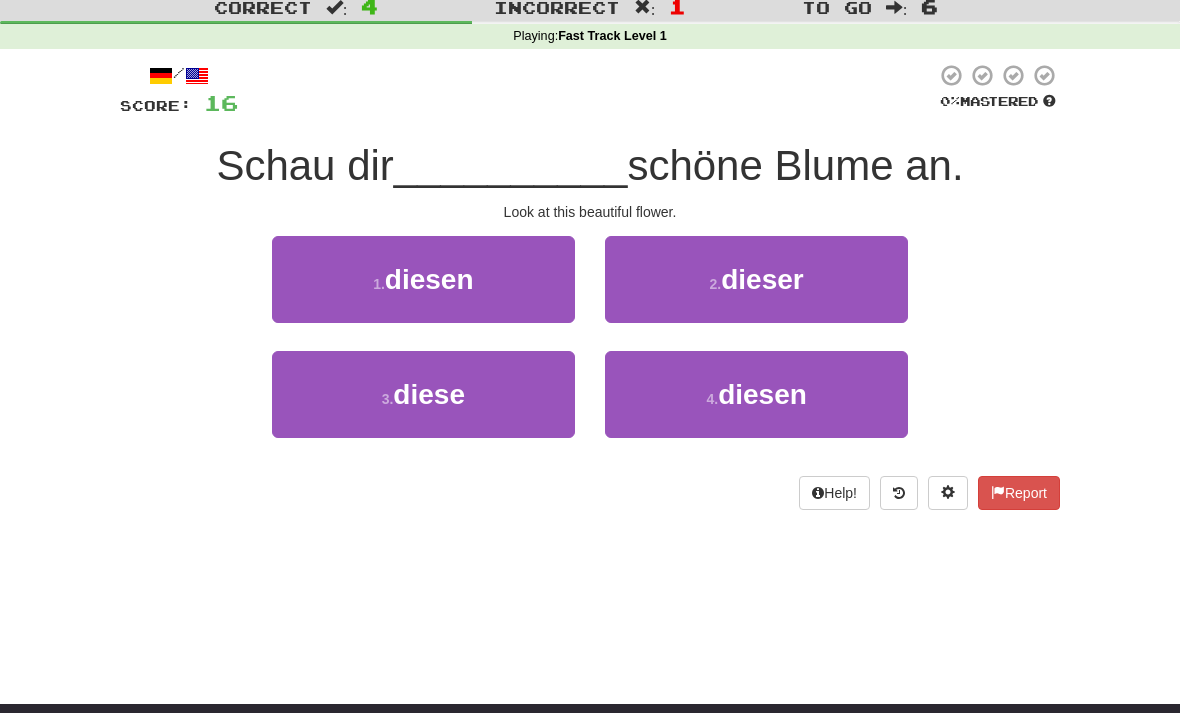 click on "4 .  diesen" at bounding box center [756, 394] 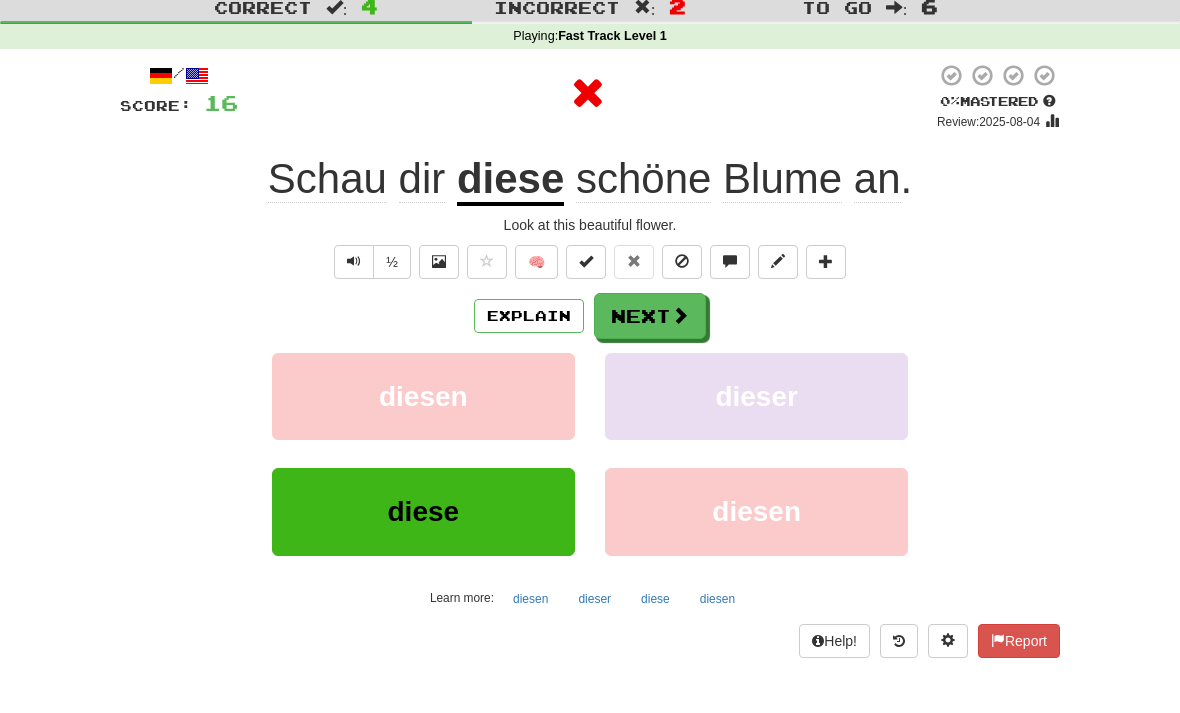 click on "Next" at bounding box center [650, 316] 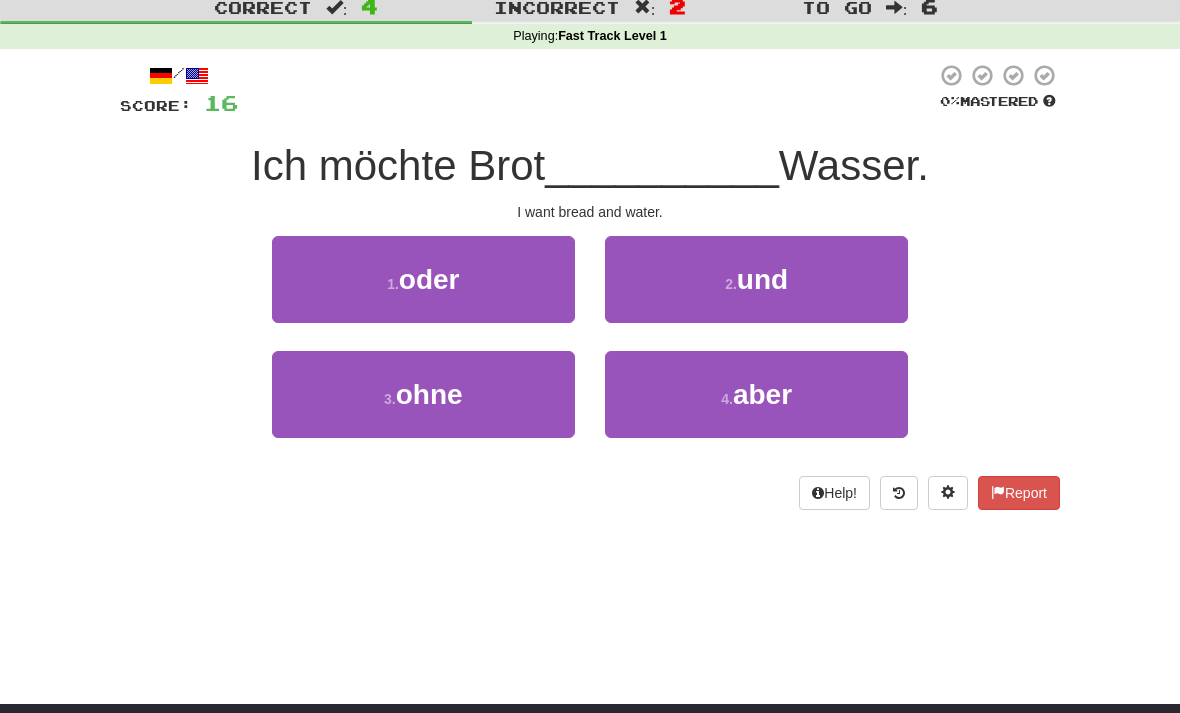 click on "2 .  und" at bounding box center (756, 279) 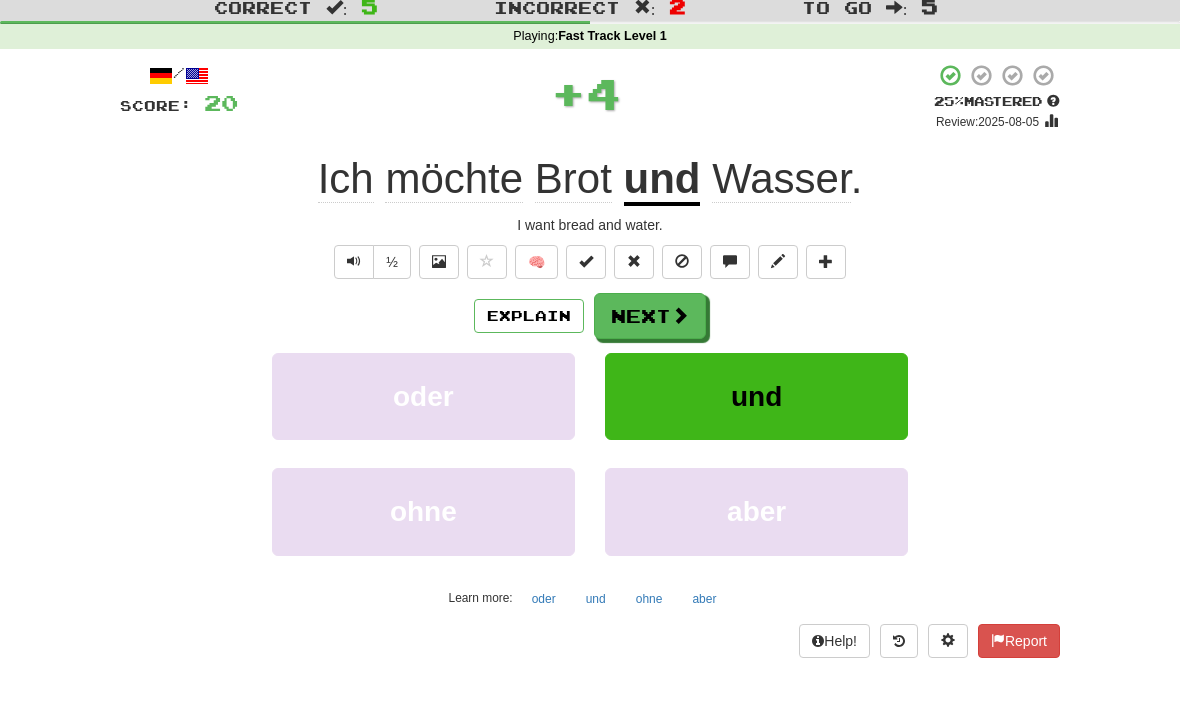 click on "Next" at bounding box center (650, 316) 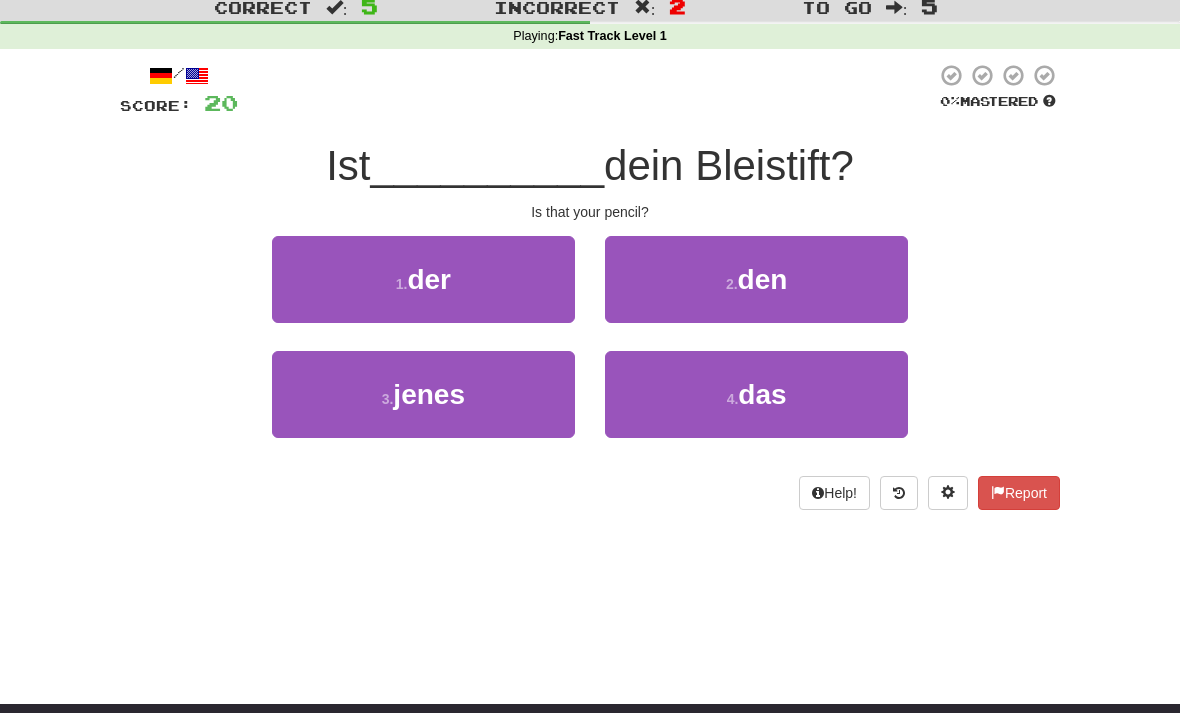 click on "4 .  das" at bounding box center (756, 394) 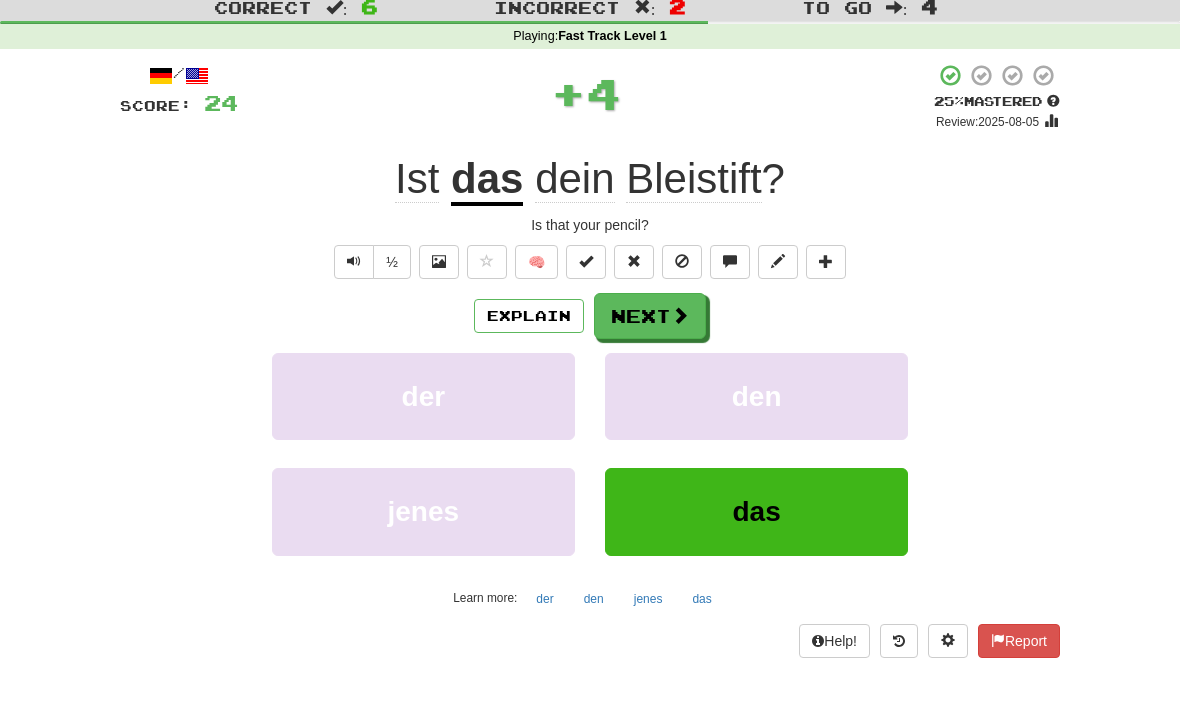 click at bounding box center (680, 315) 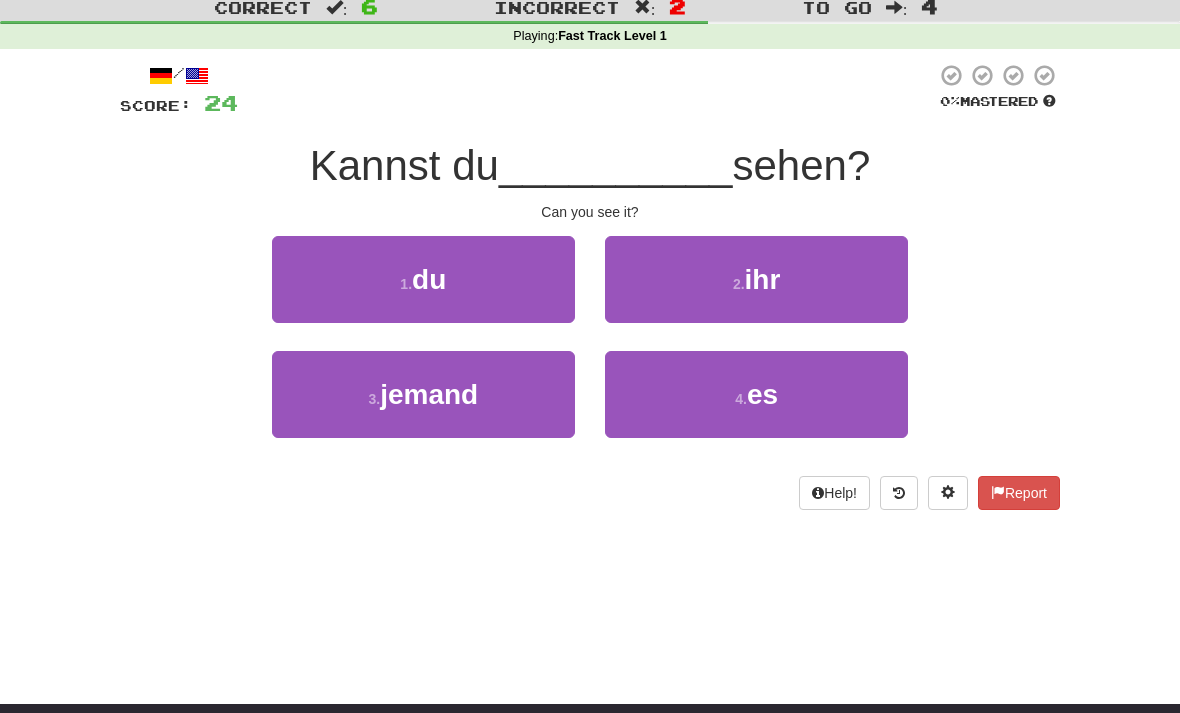 click on "4 .  es" at bounding box center [756, 394] 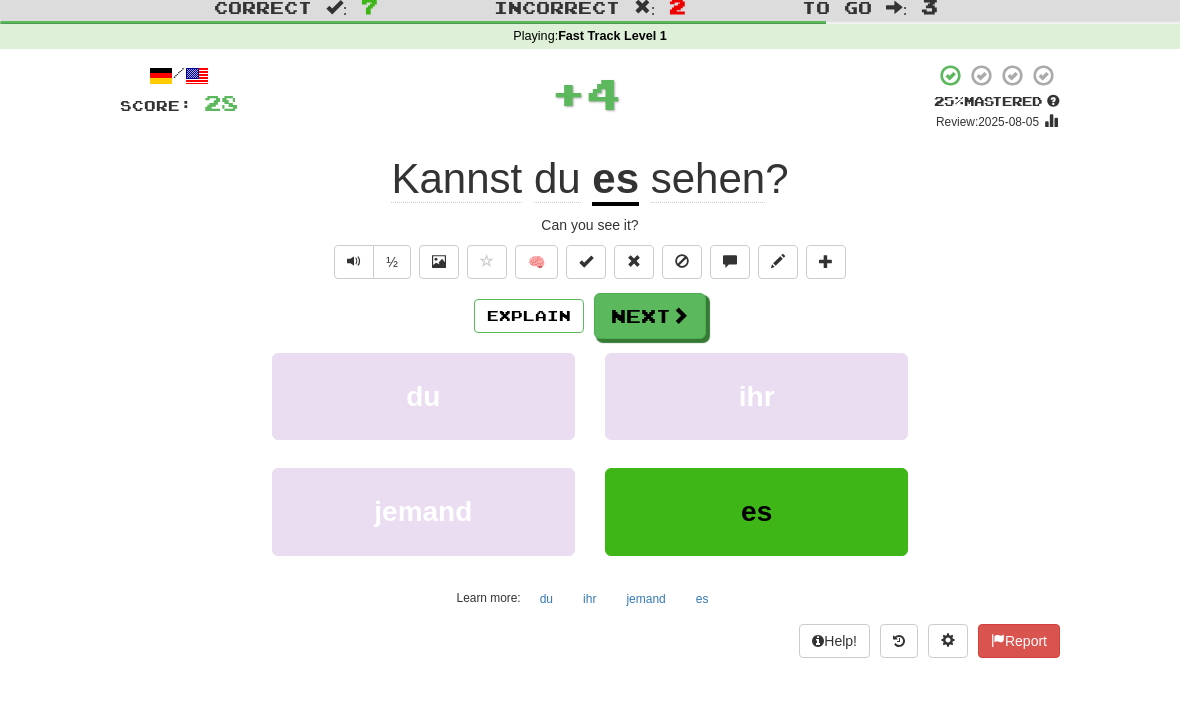 click on "Next" at bounding box center (650, 316) 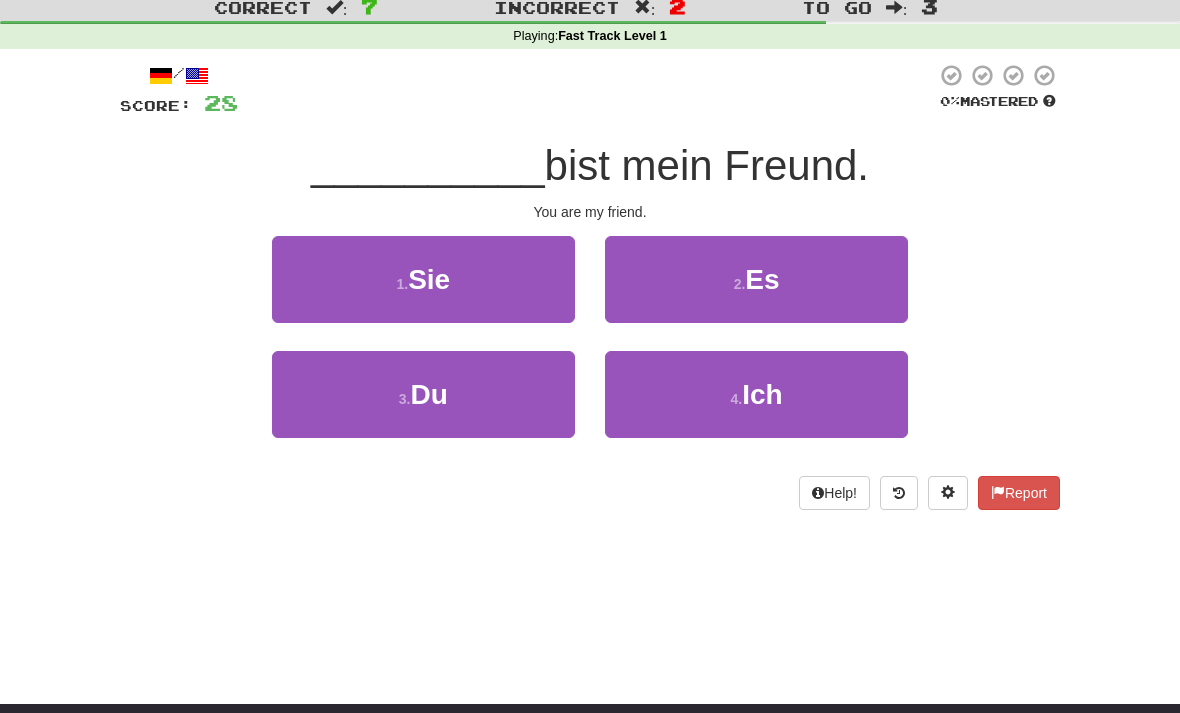 click on "3 .  Du" at bounding box center (423, 394) 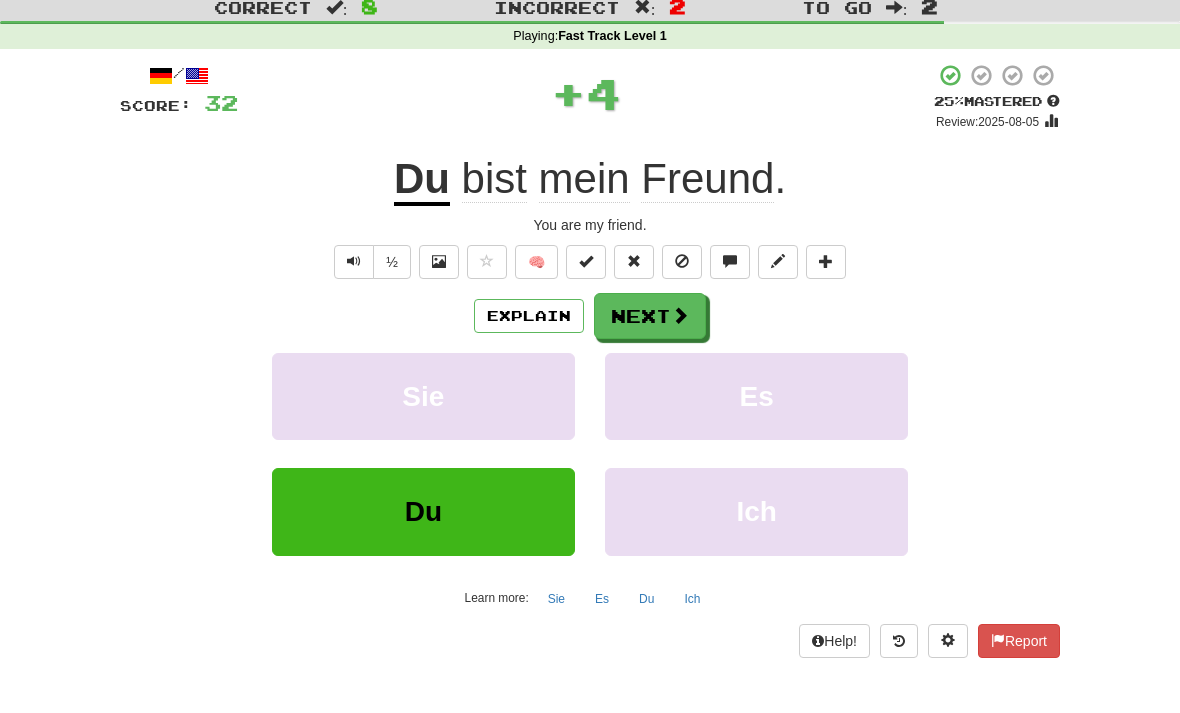 click on "Next" at bounding box center [650, 316] 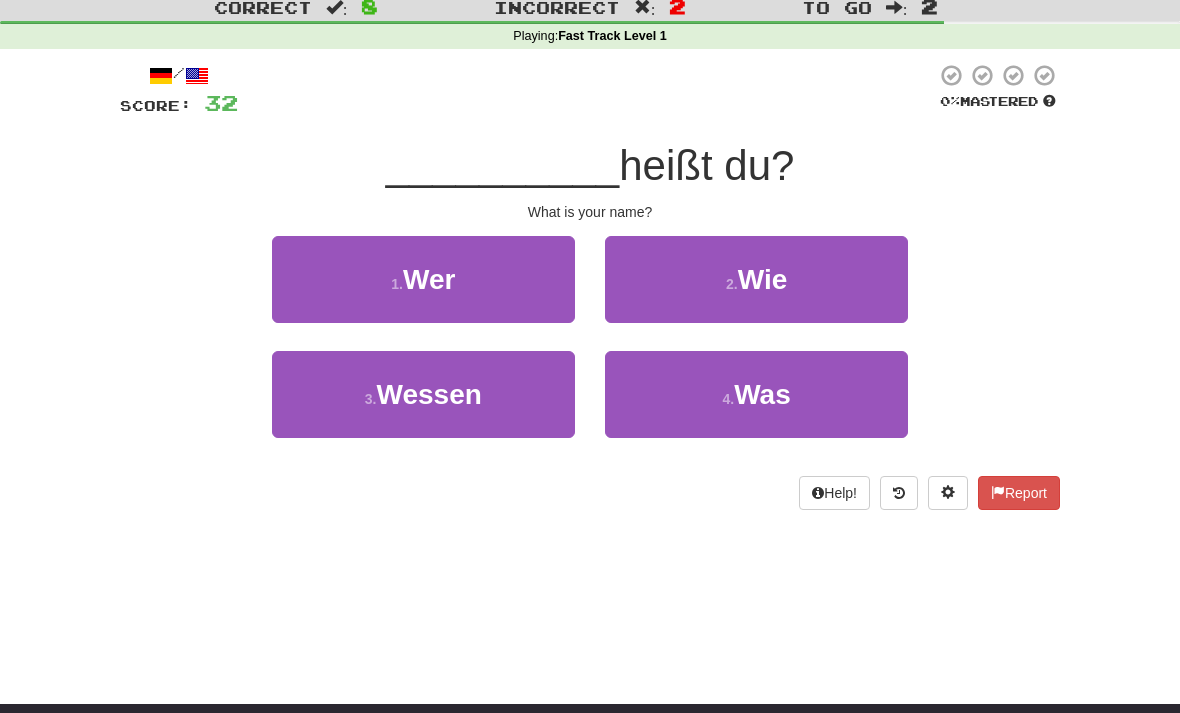 click on "2 .  Wie" at bounding box center [756, 279] 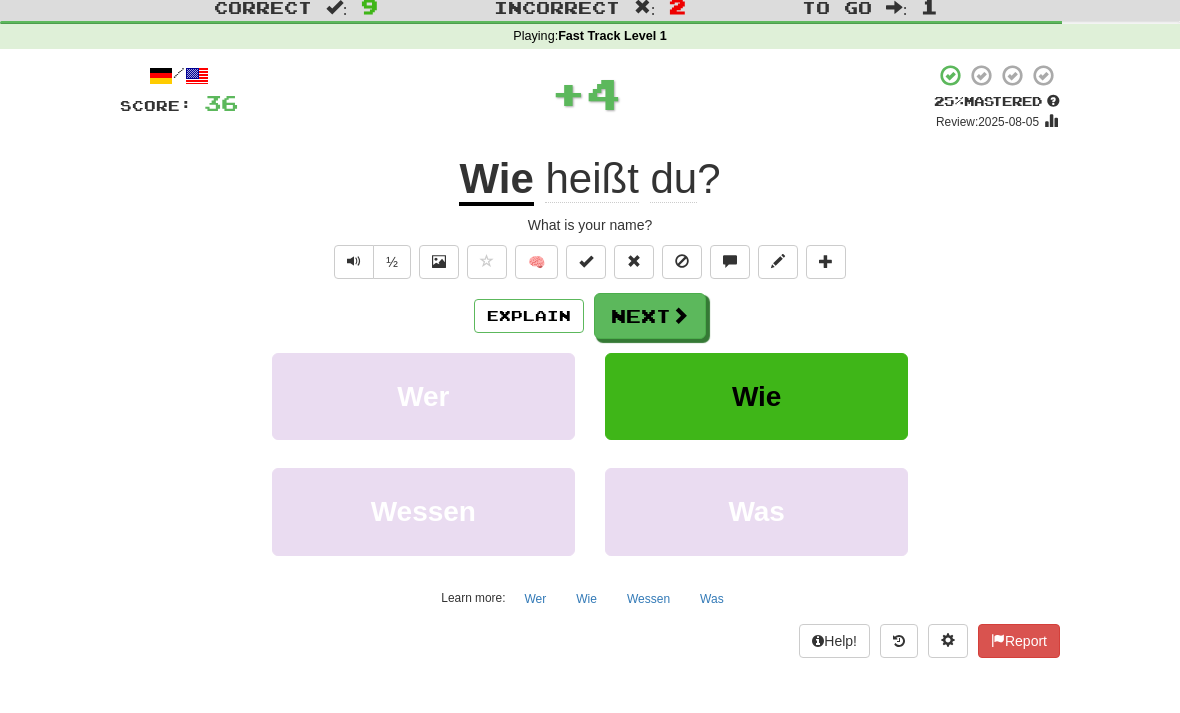 click on "Next" at bounding box center [650, 316] 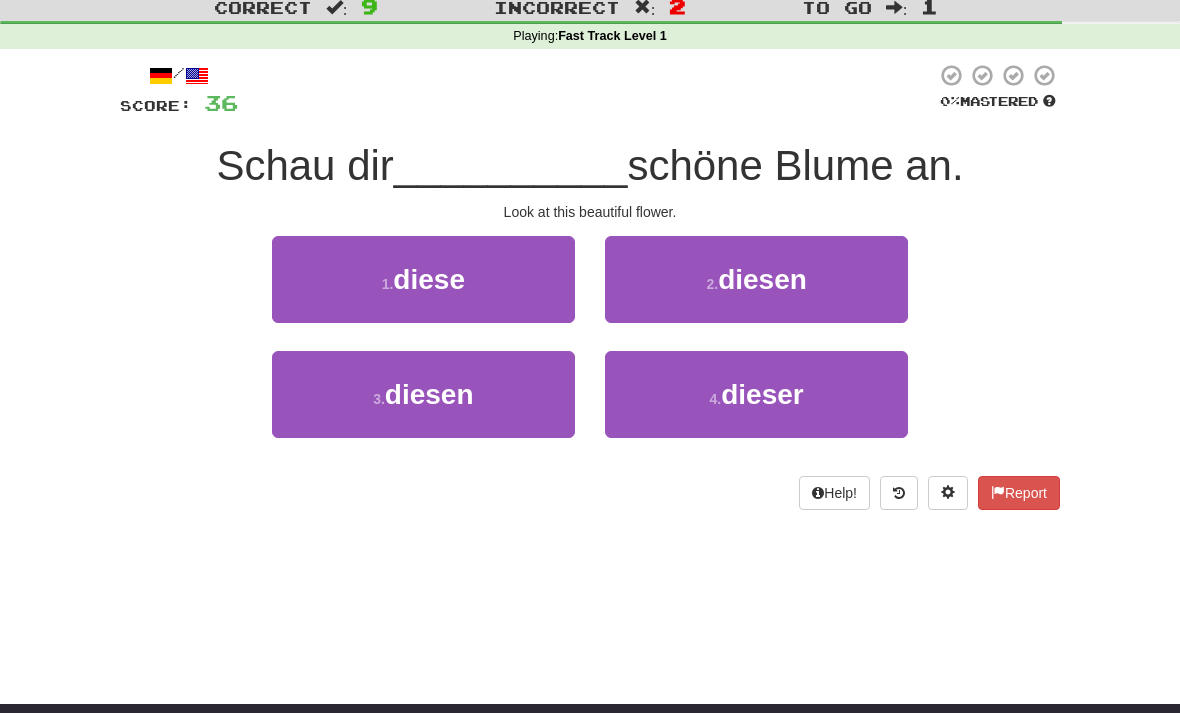 click on "1 .  diese" at bounding box center (423, 279) 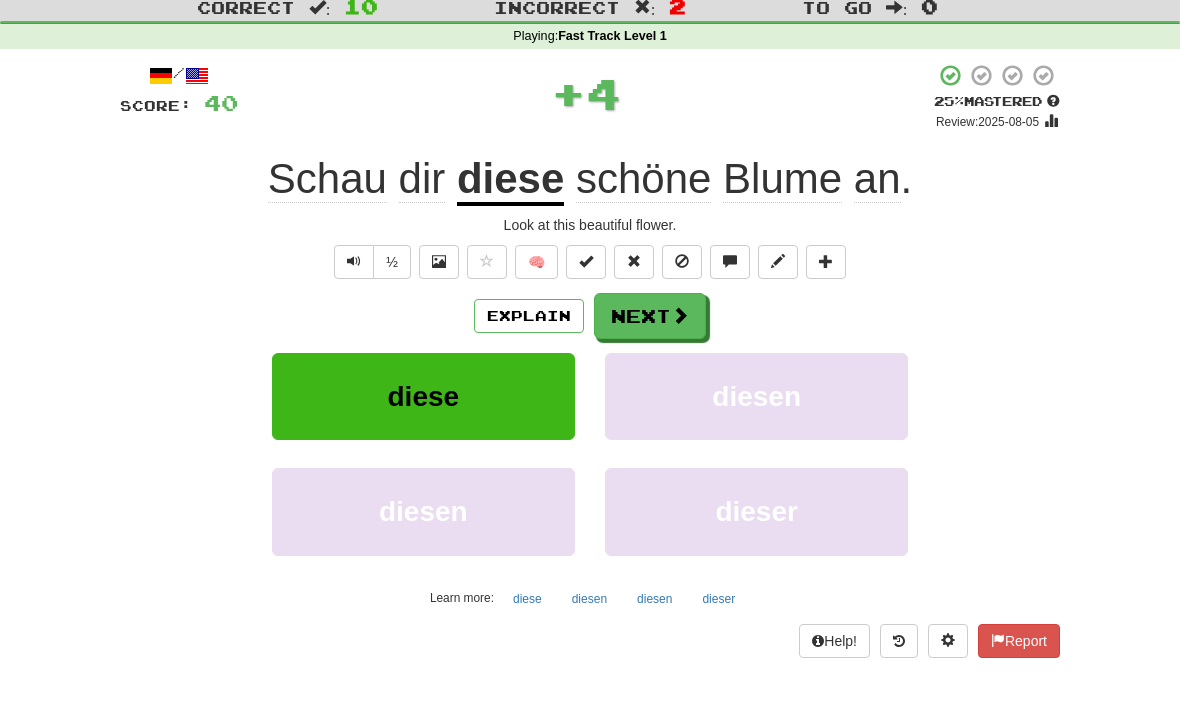 click on "Next" at bounding box center (650, 316) 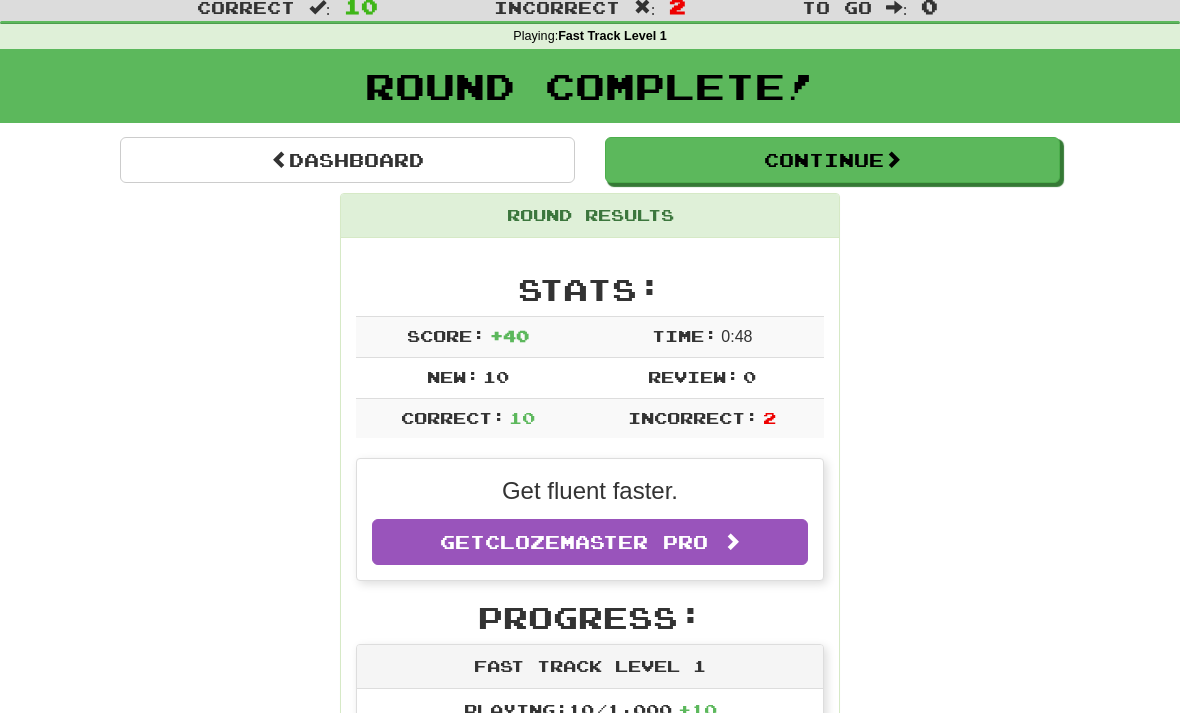 click on "Dashboard" at bounding box center (347, 160) 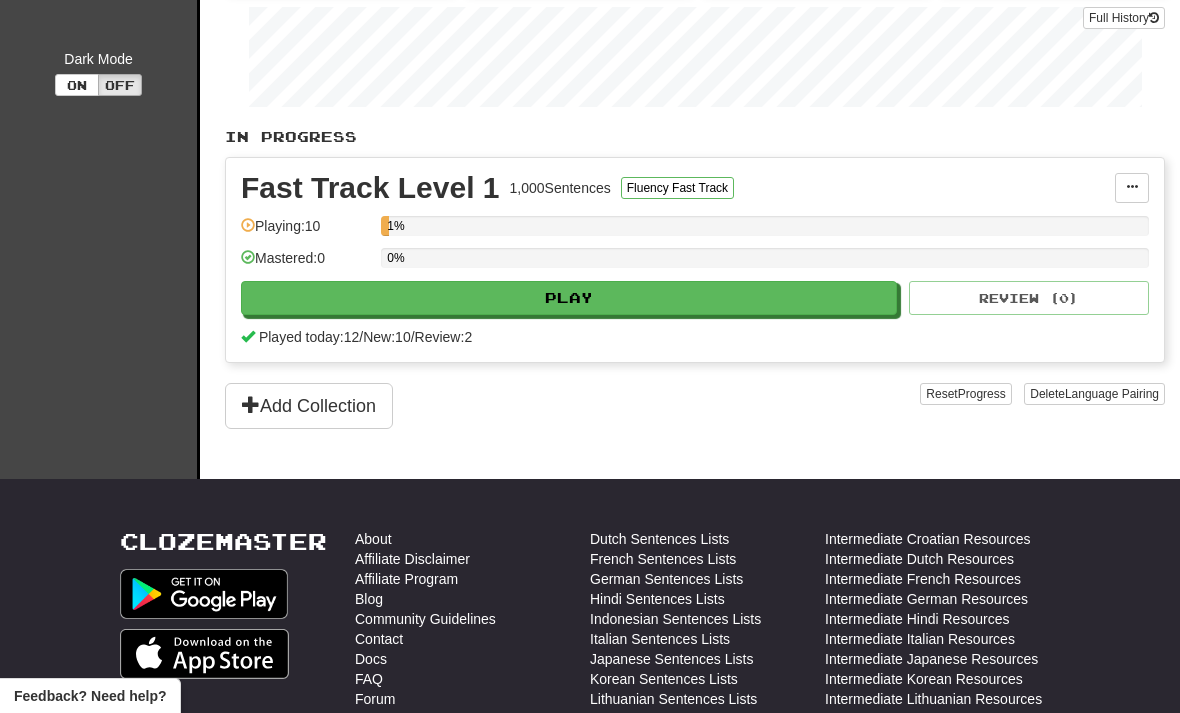 scroll, scrollTop: 366, scrollLeft: 0, axis: vertical 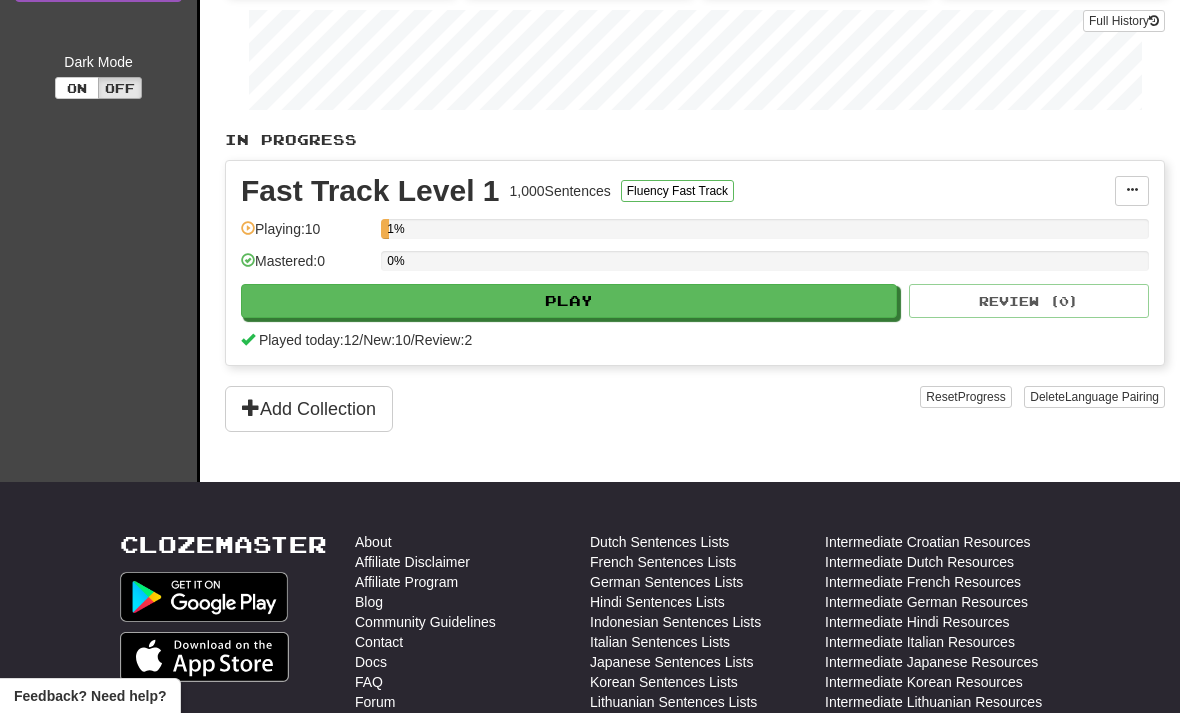 click on "Play" at bounding box center [569, 301] 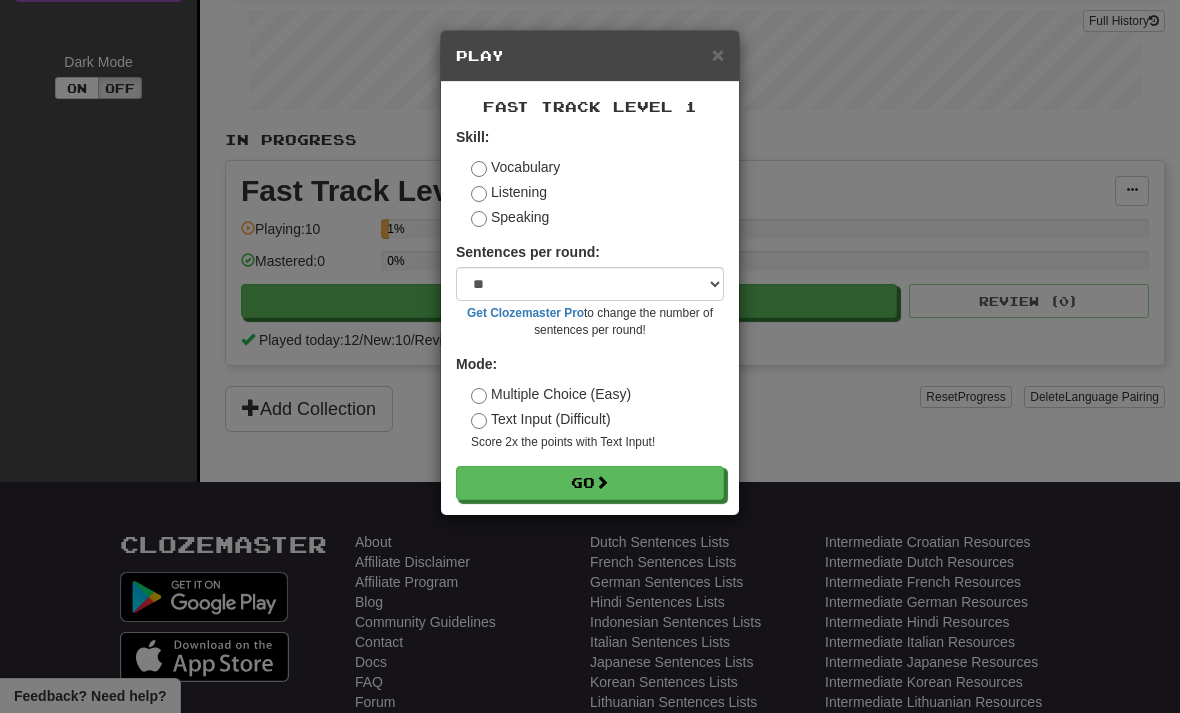 click on "Go" at bounding box center [590, 483] 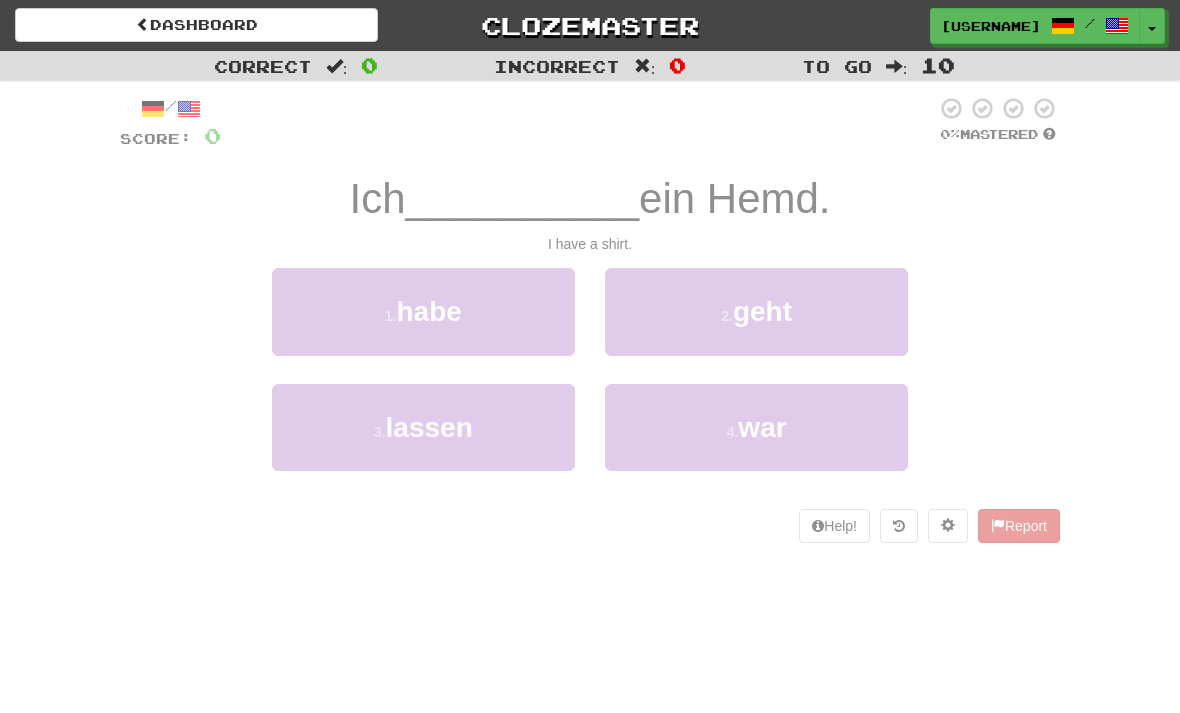 scroll, scrollTop: 0, scrollLeft: 0, axis: both 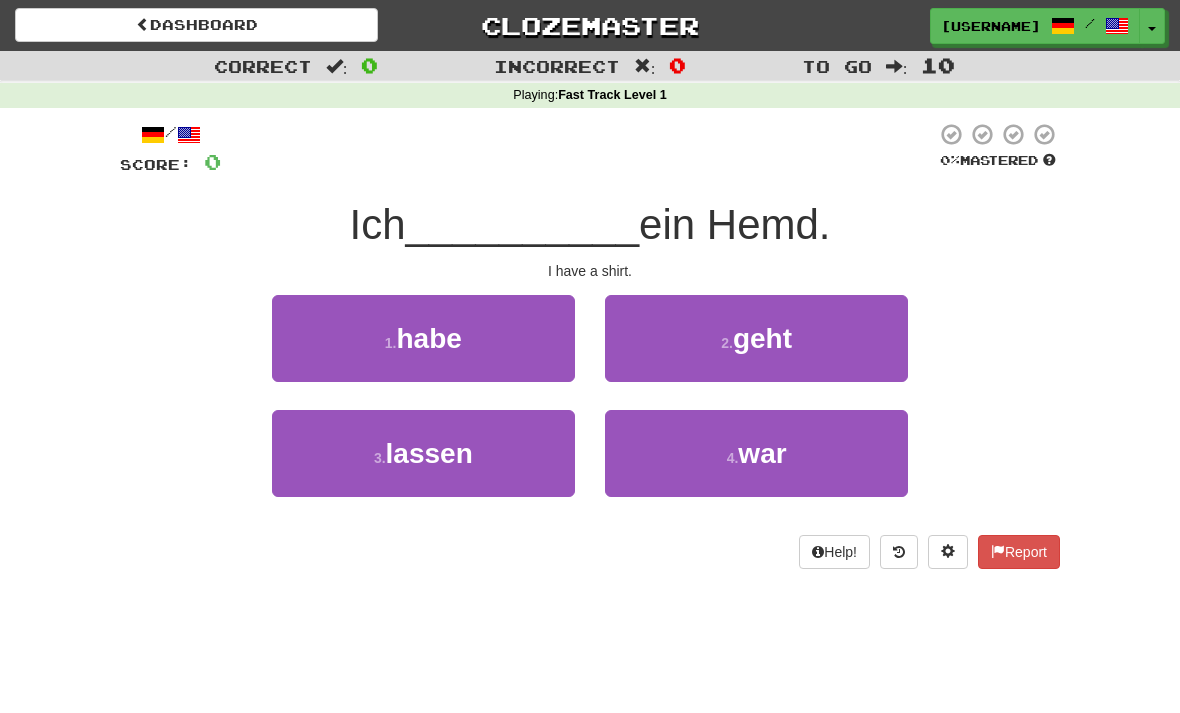 click on "1 .  habe" at bounding box center [423, 338] 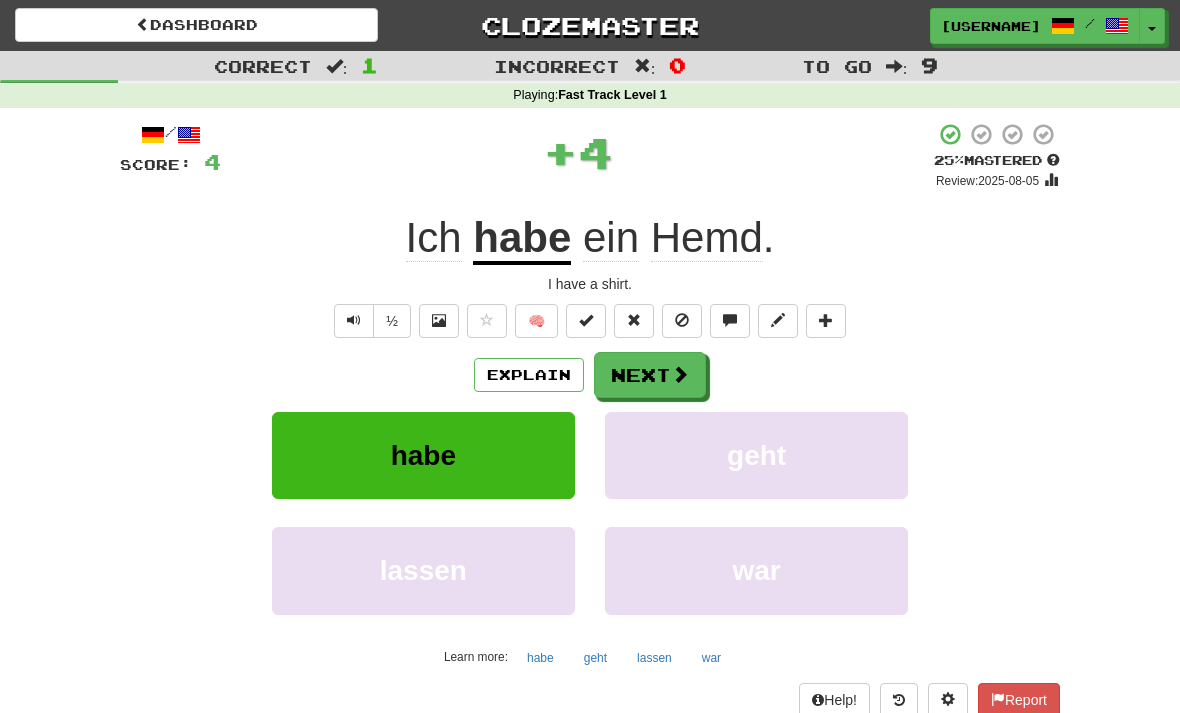 click on "Next" at bounding box center (650, 375) 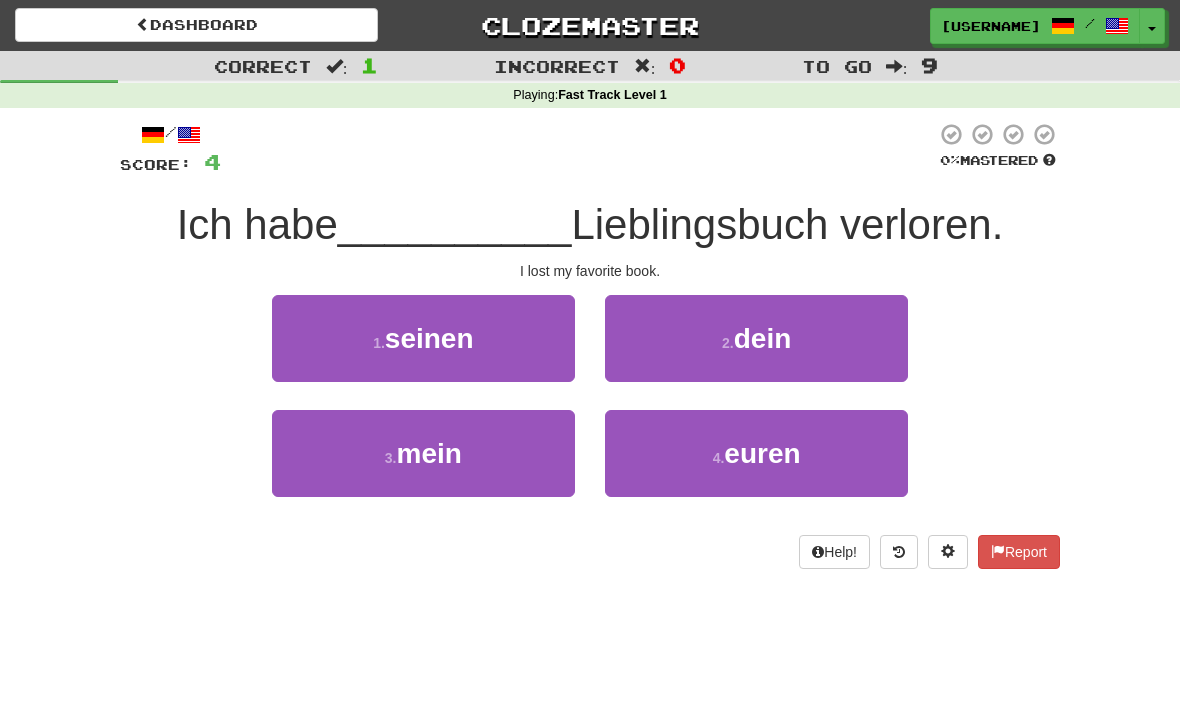 click on "3 .  mein" at bounding box center (423, 453) 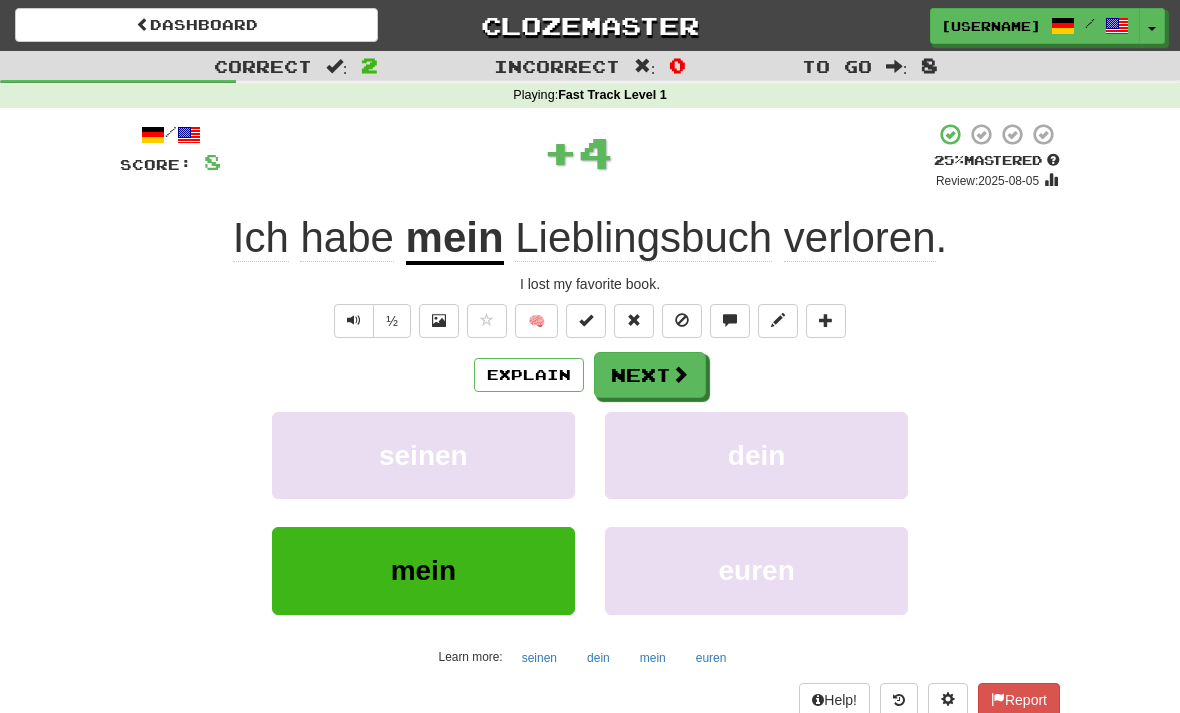 click on "Next" at bounding box center [650, 375] 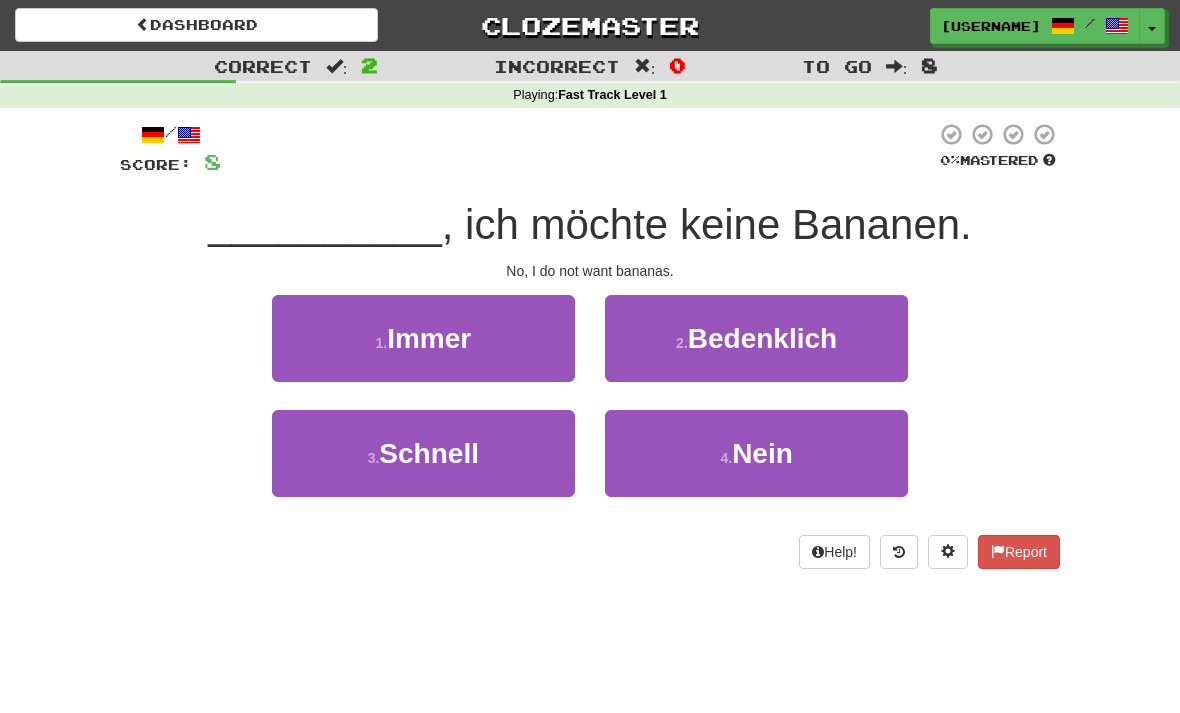 click on "4 .  Nein" at bounding box center (756, 453) 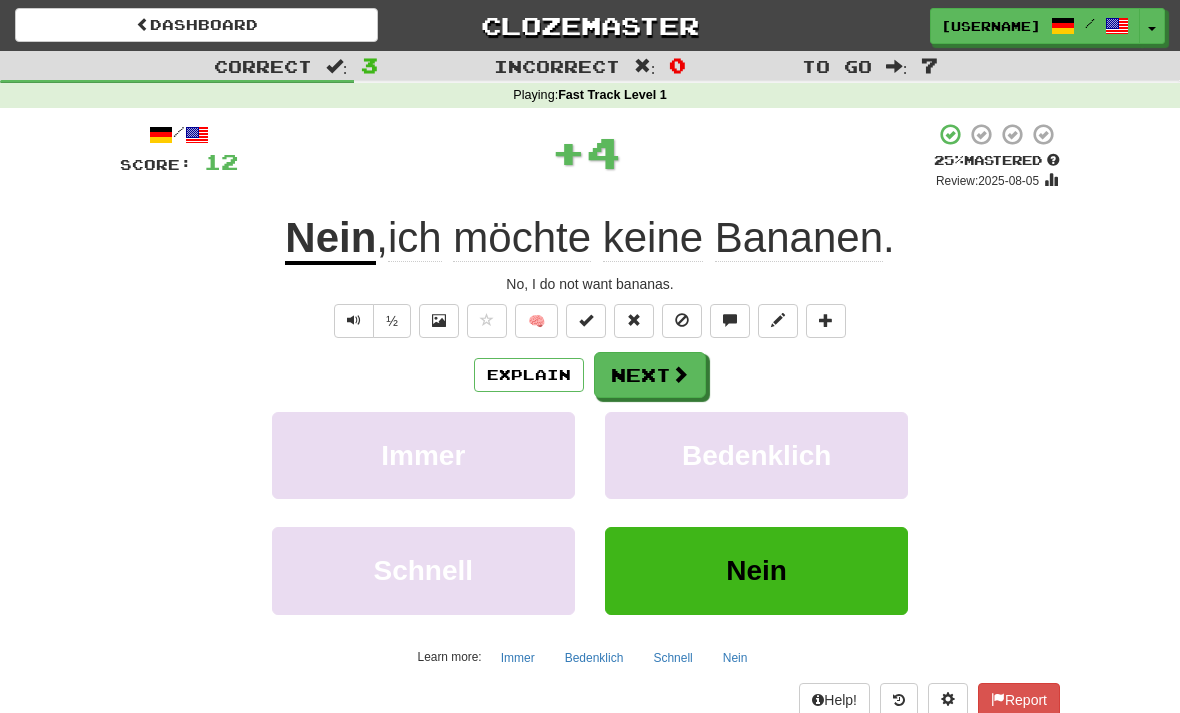 click on "Next" at bounding box center [650, 375] 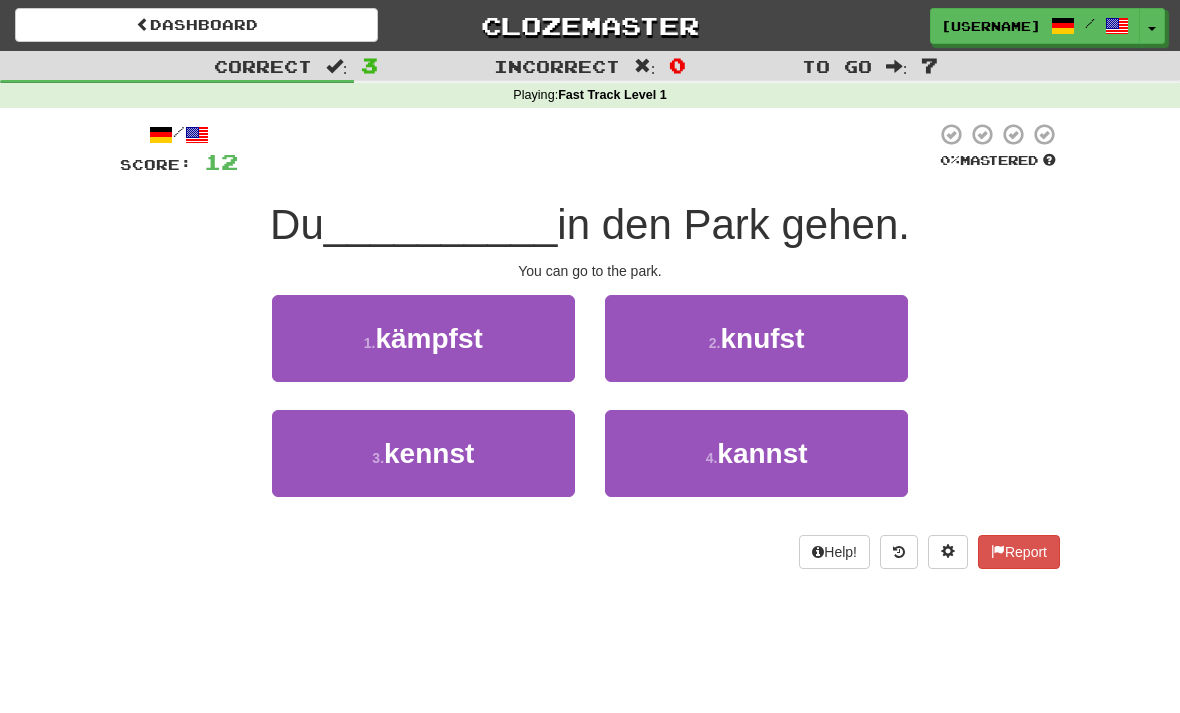 click on "4 .  kannst" at bounding box center (756, 453) 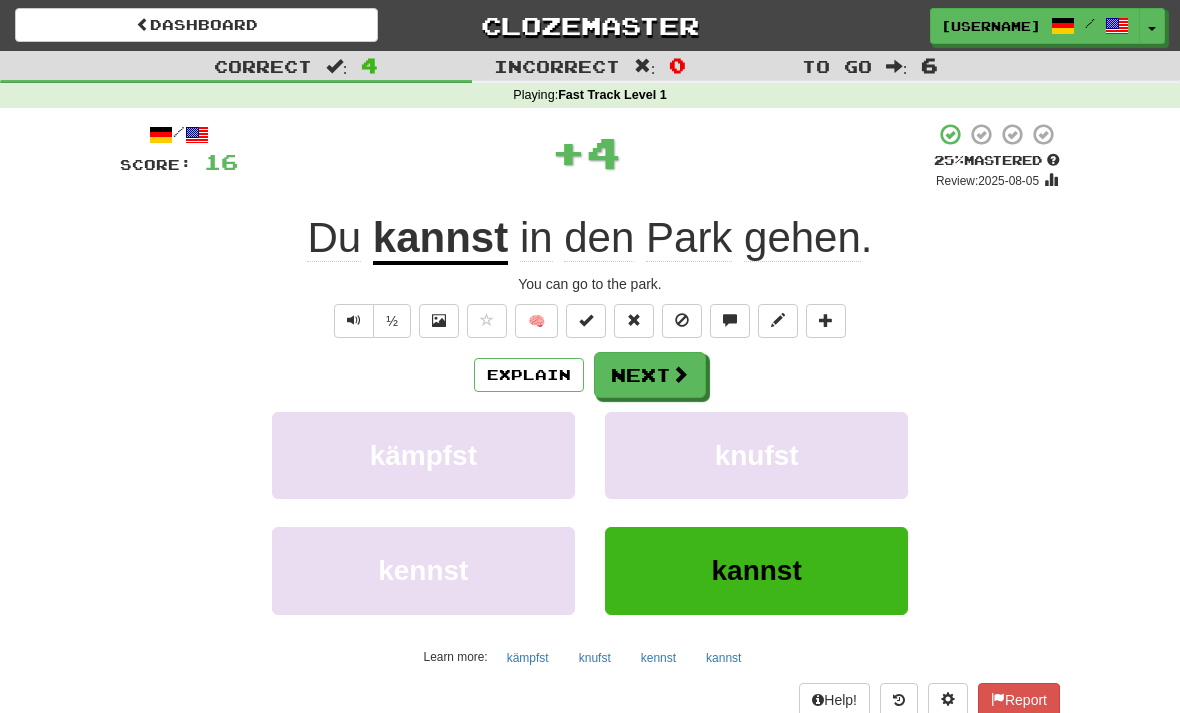 click on "Next" at bounding box center [650, 375] 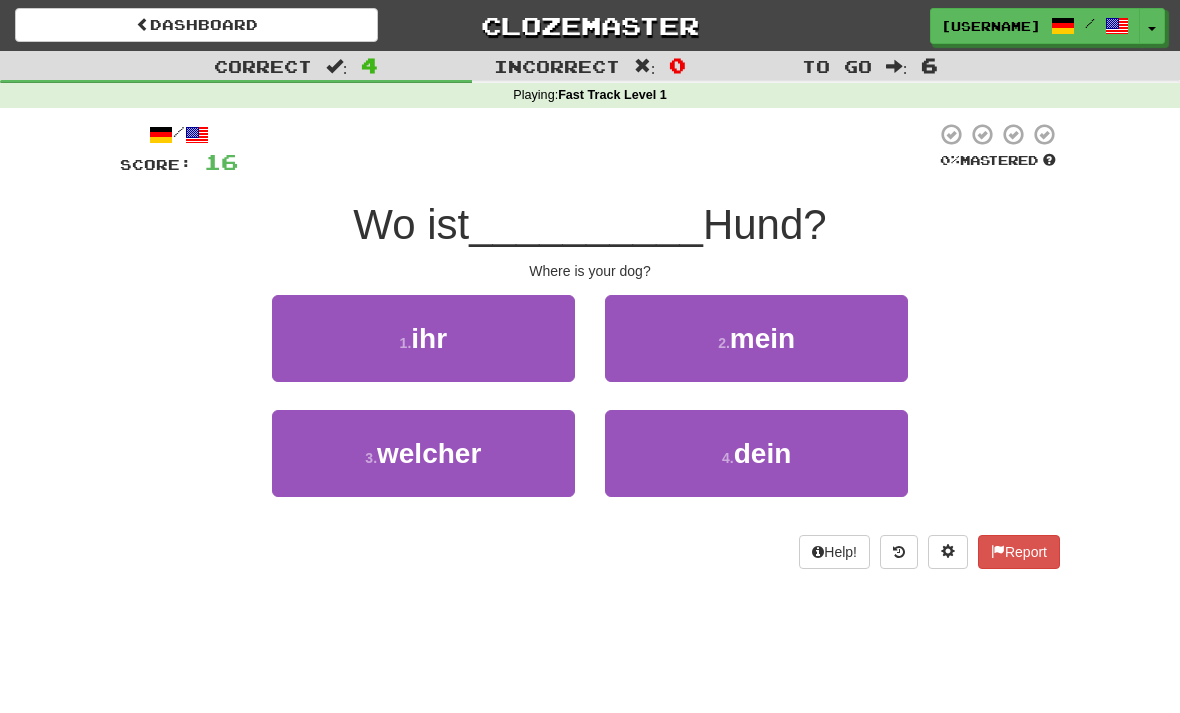 click on "4 .  dein" at bounding box center (756, 453) 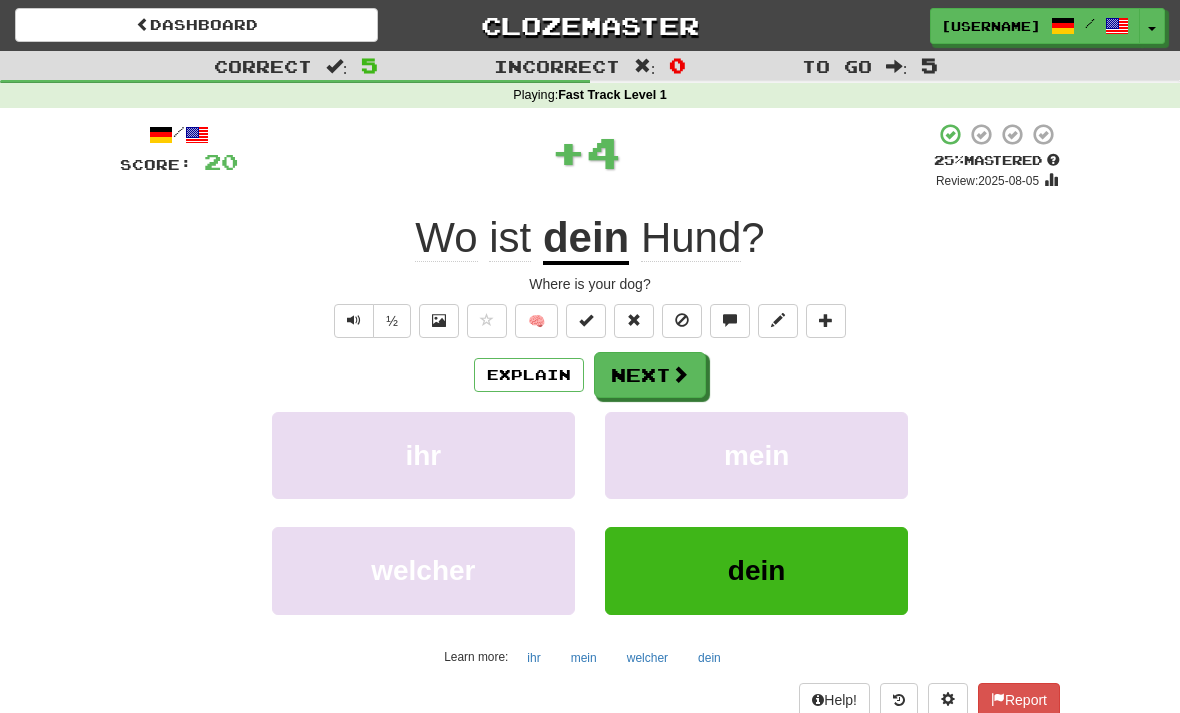 click on "mein" at bounding box center (756, 455) 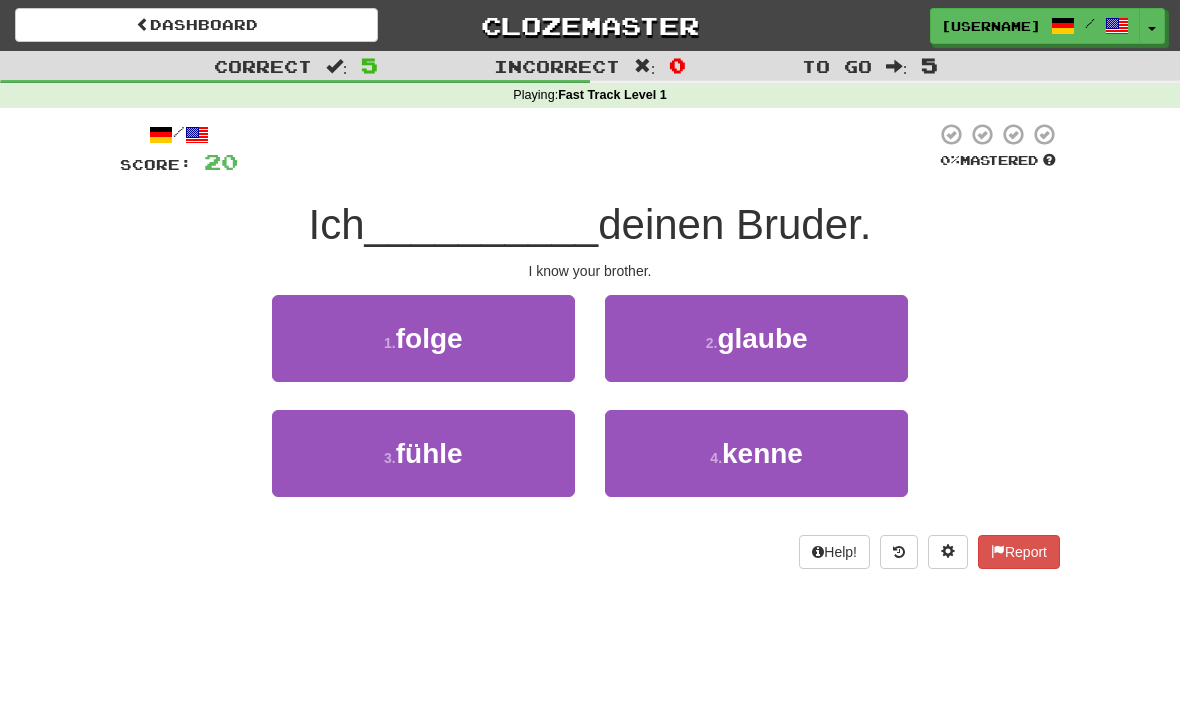 click on "2 .  glaube" at bounding box center [756, 338] 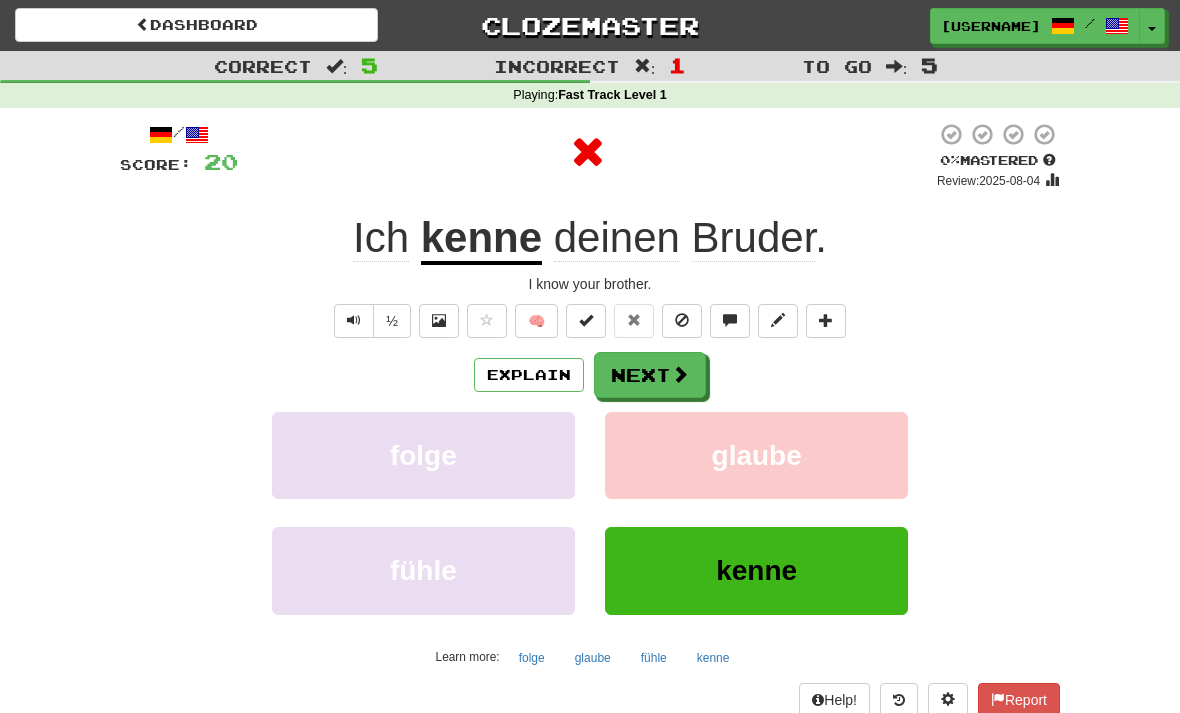click on "Next" at bounding box center [650, 375] 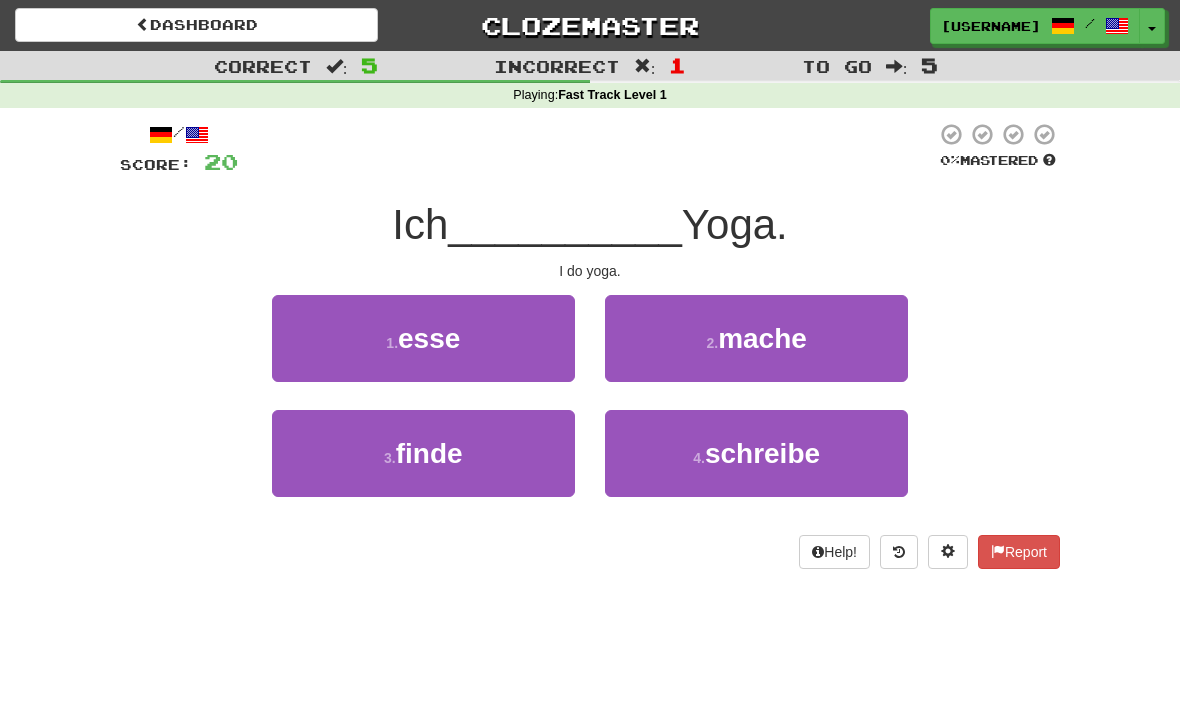 click on "2 .  mache" at bounding box center (756, 338) 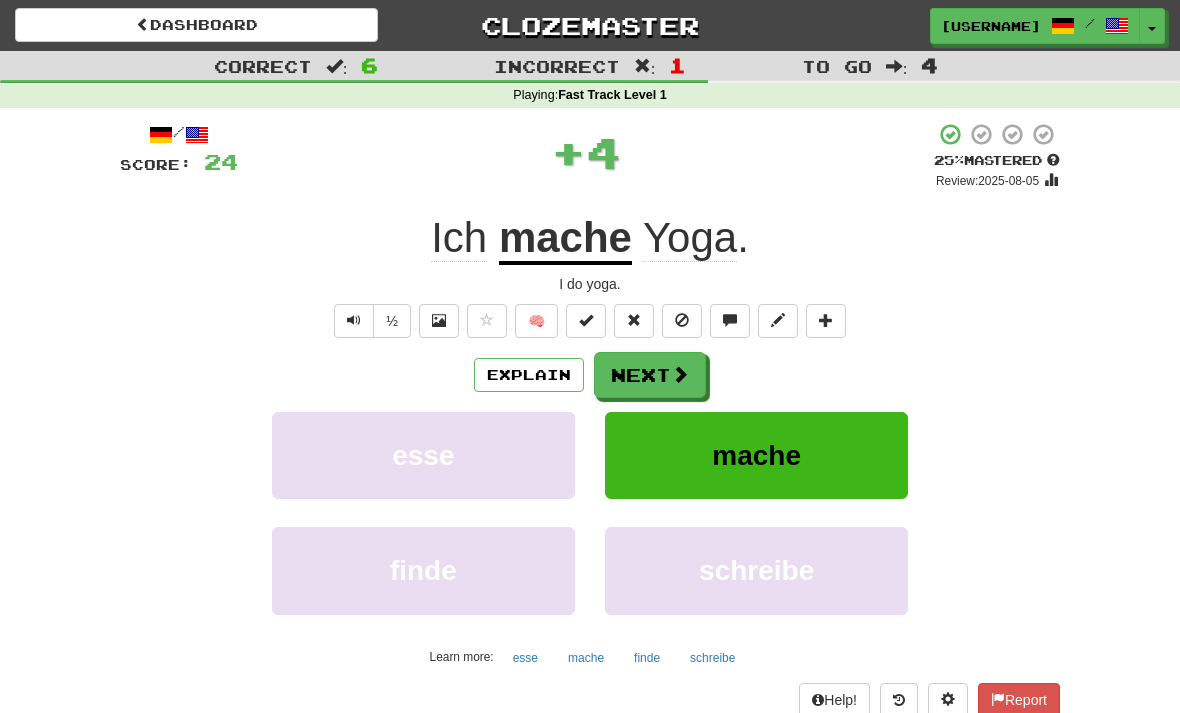 click on "mache" at bounding box center [756, 455] 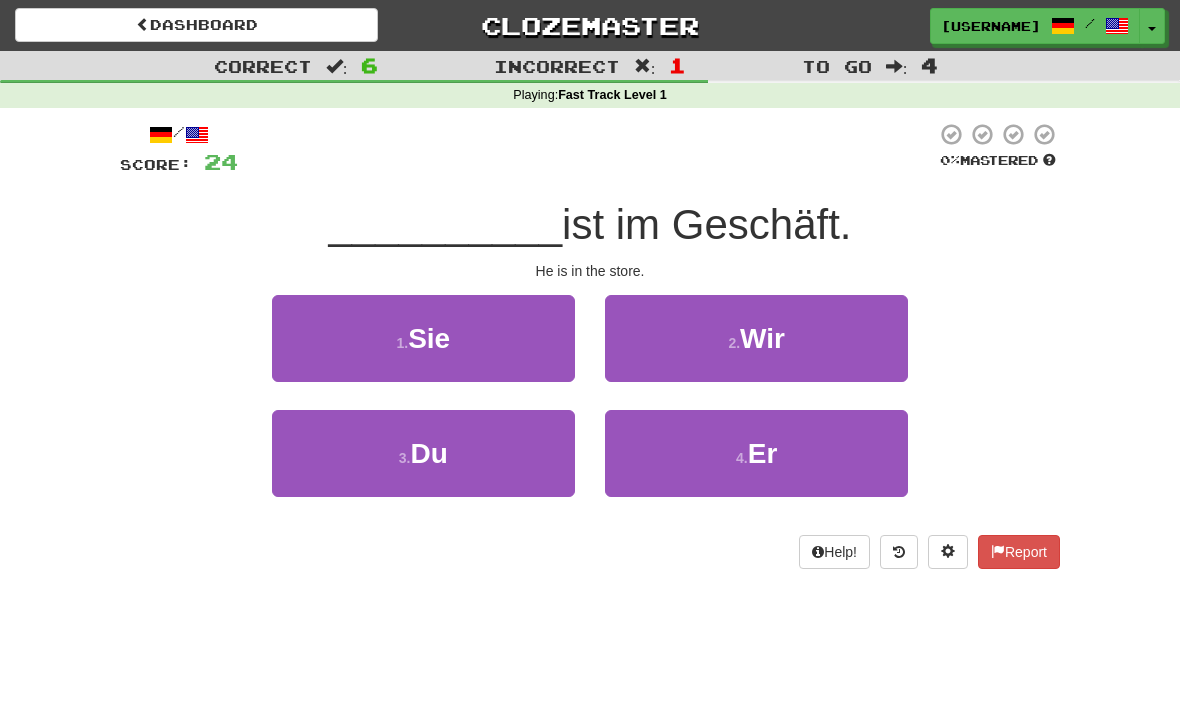 click on "4 .  Er" at bounding box center [756, 453] 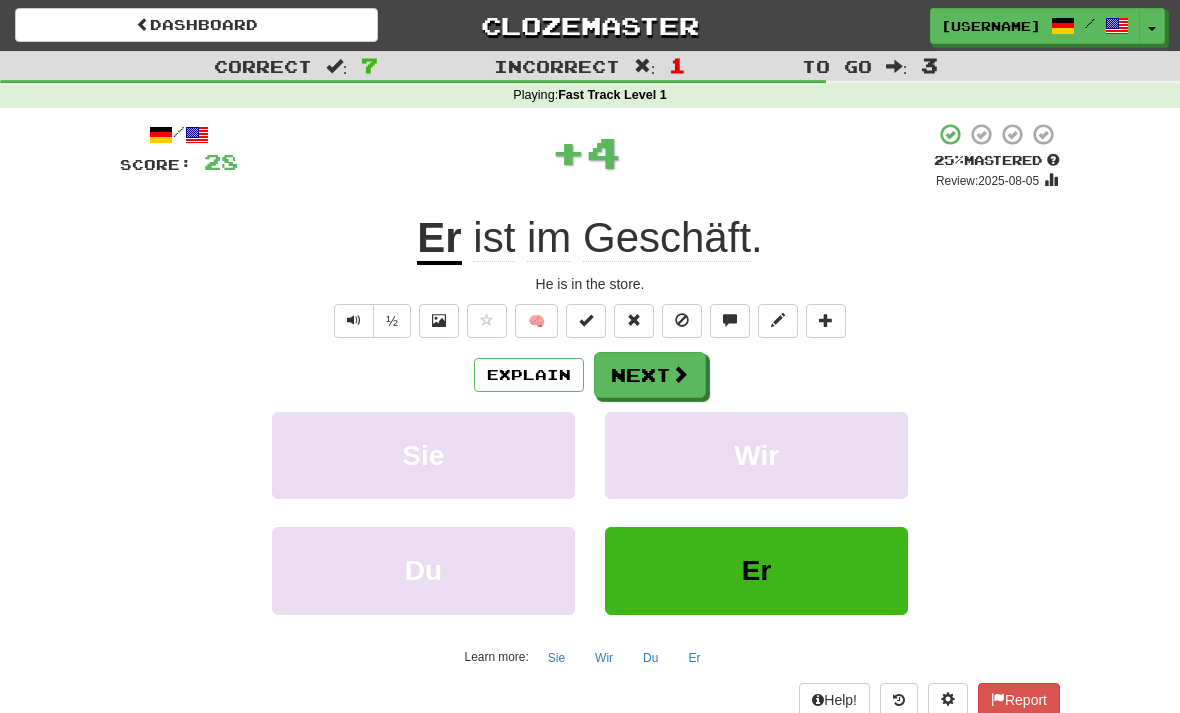 click on "Next" at bounding box center [650, 375] 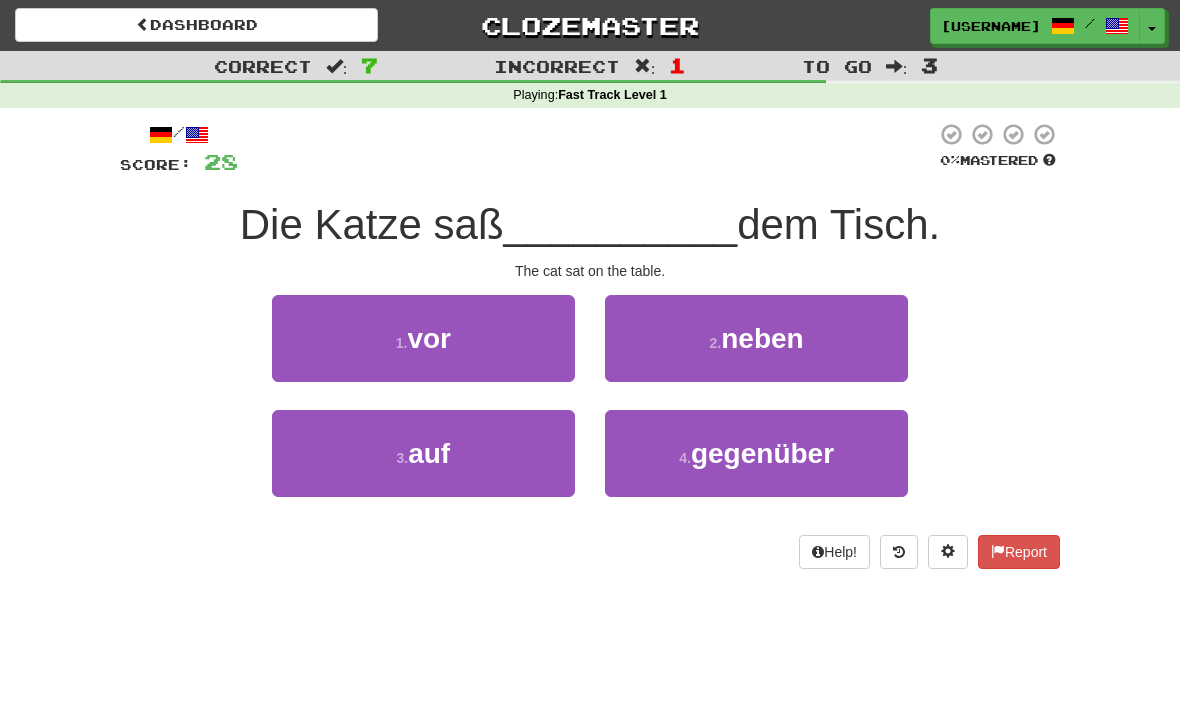 click on "3 .  auf" at bounding box center (423, 453) 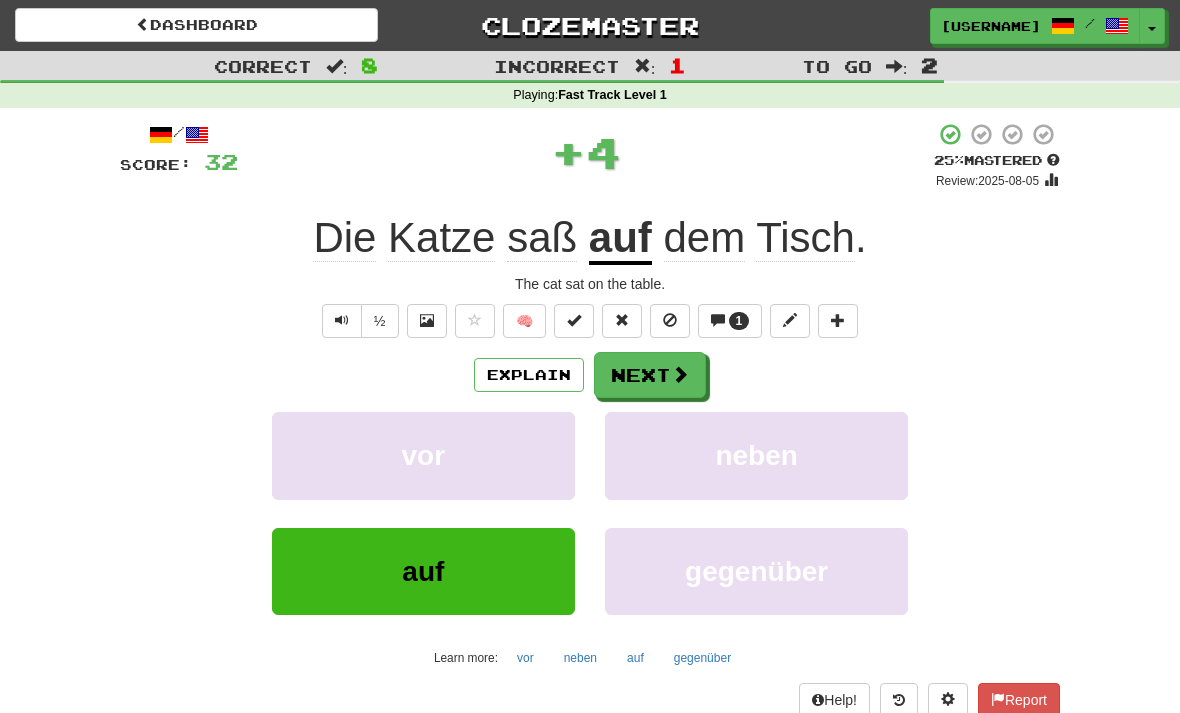 click on "Next" at bounding box center [650, 375] 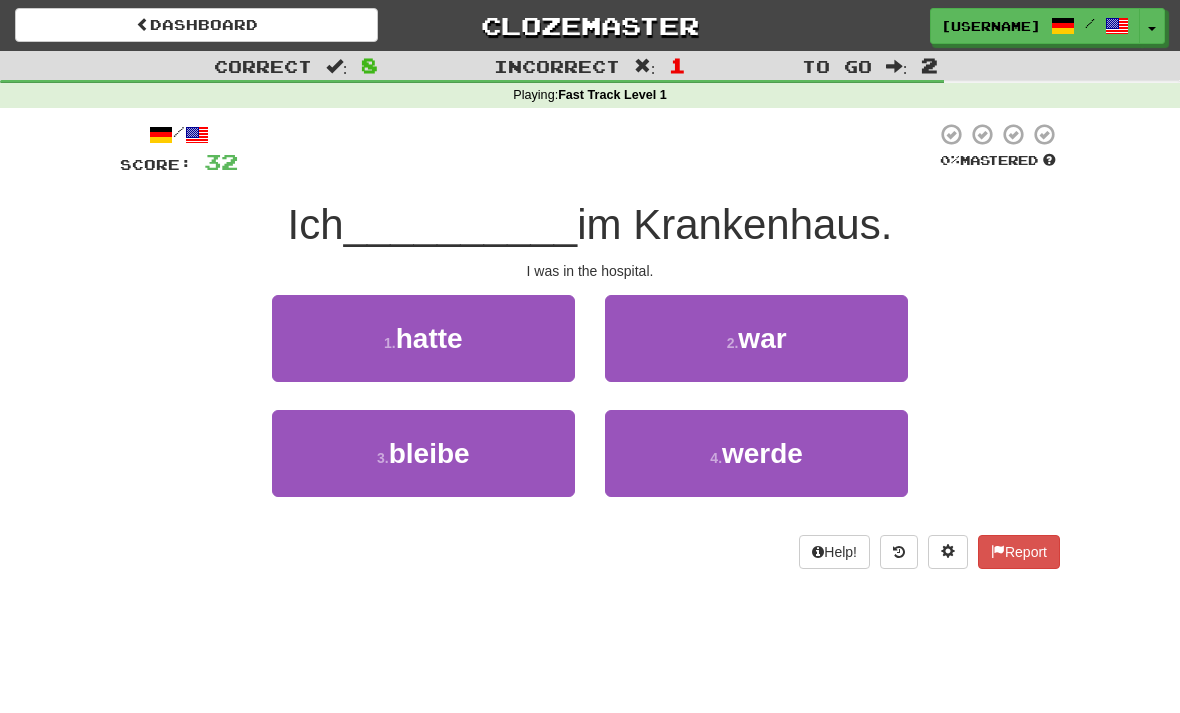 click on "2 .  war" at bounding box center (756, 338) 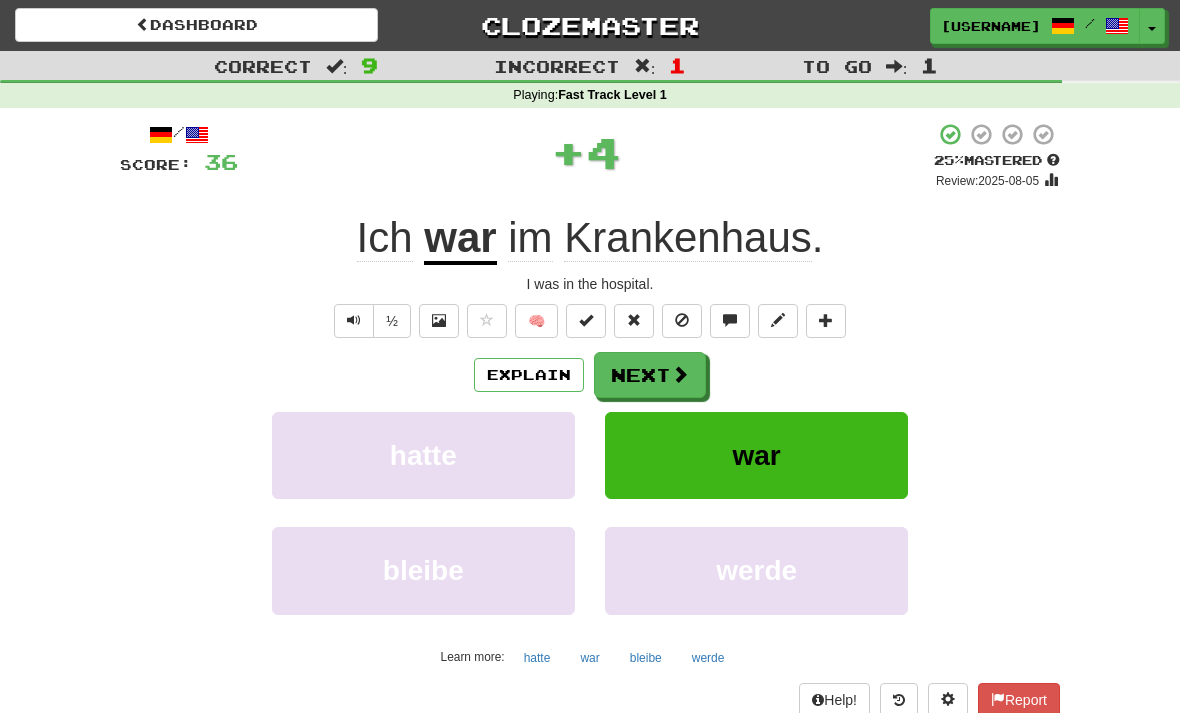 click on "Next" at bounding box center (650, 375) 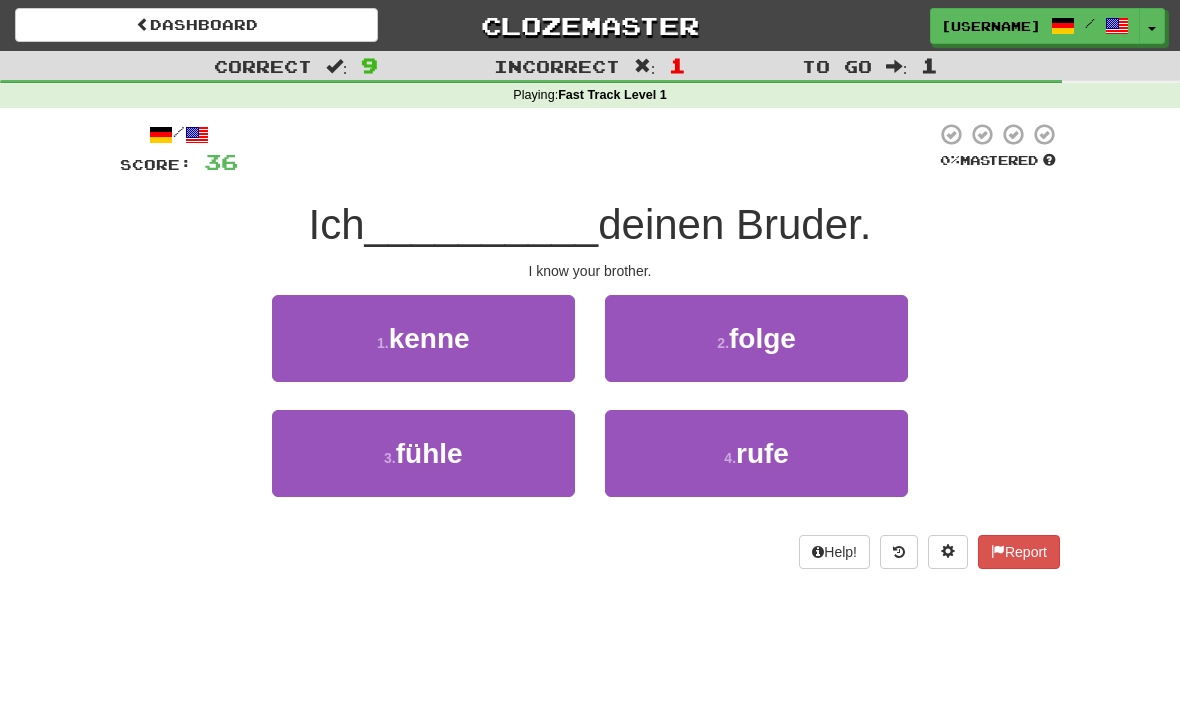 click on "1 .  kenne" at bounding box center [423, 338] 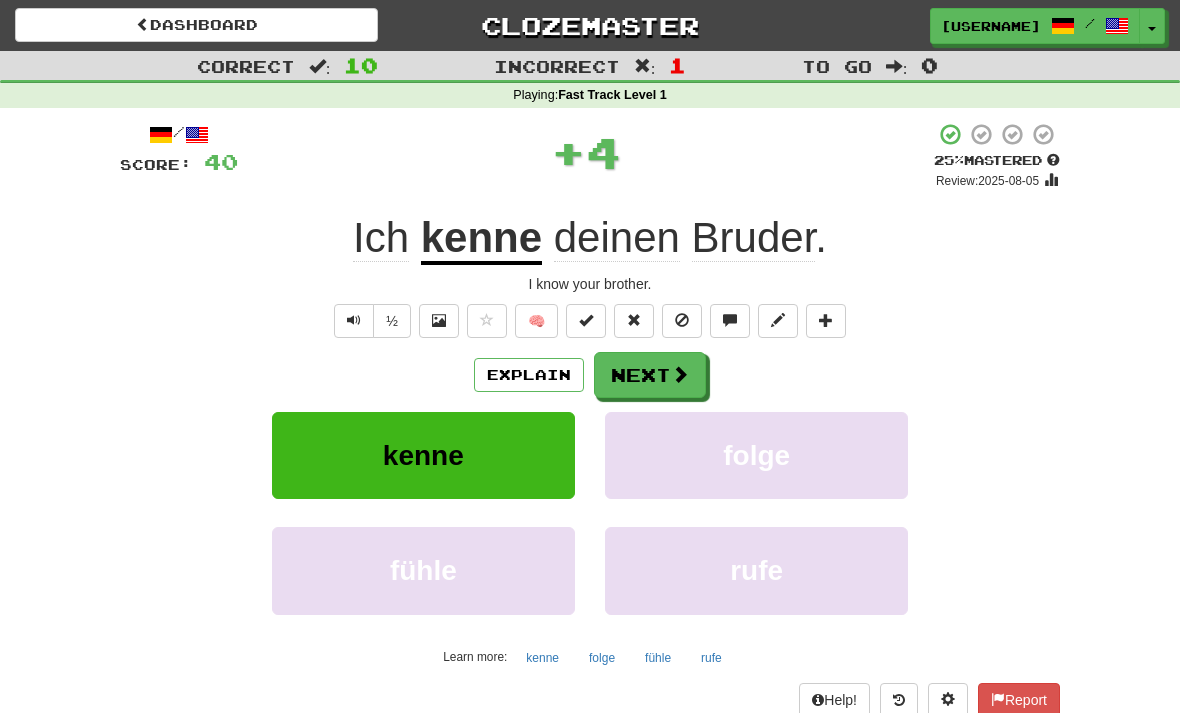 click on "Next" at bounding box center (650, 375) 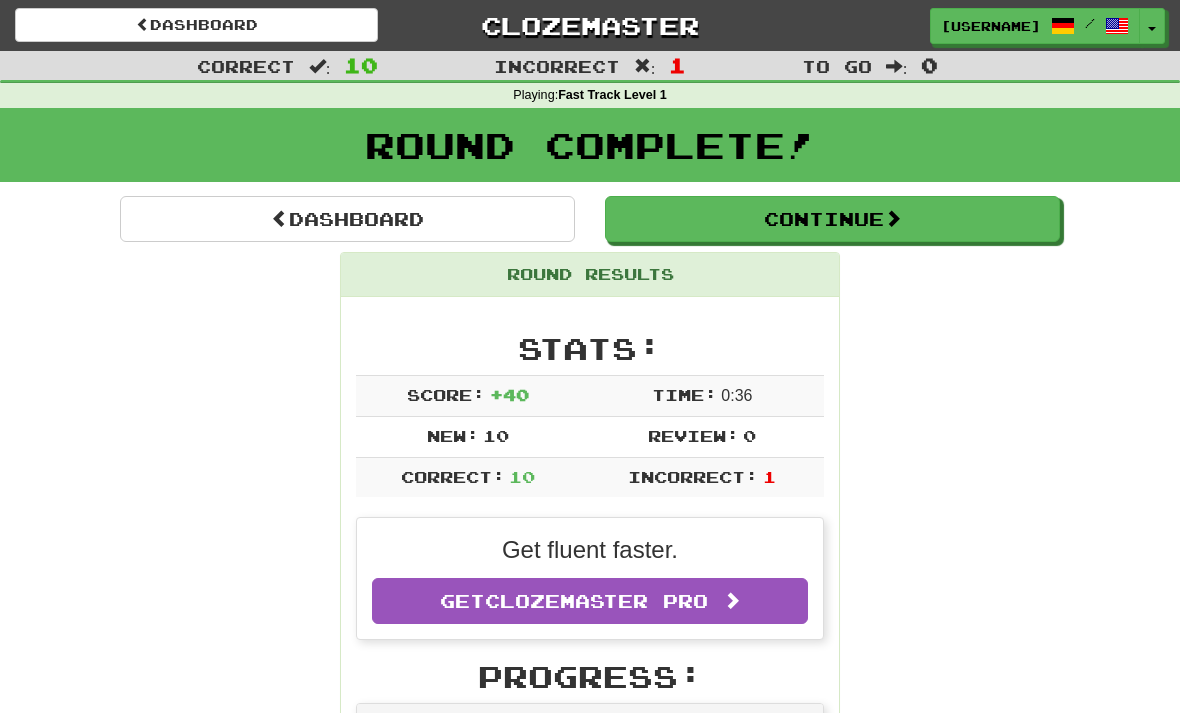 click on "Continue" at bounding box center (832, 219) 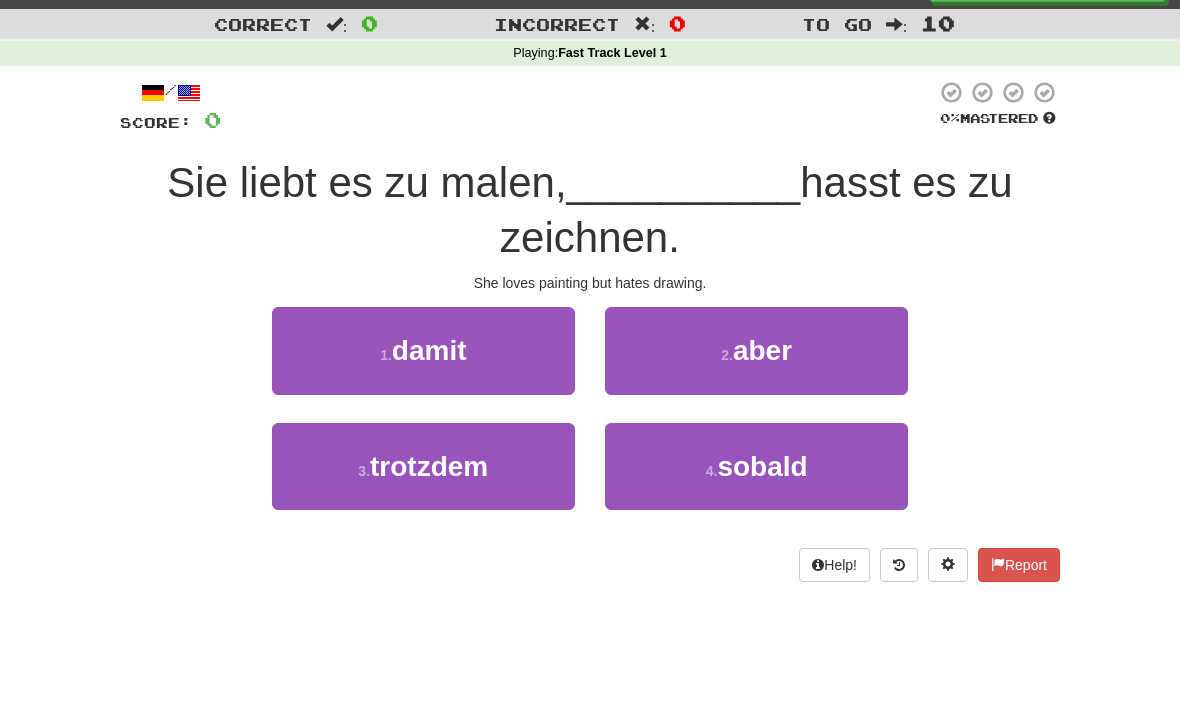 scroll, scrollTop: 47, scrollLeft: 0, axis: vertical 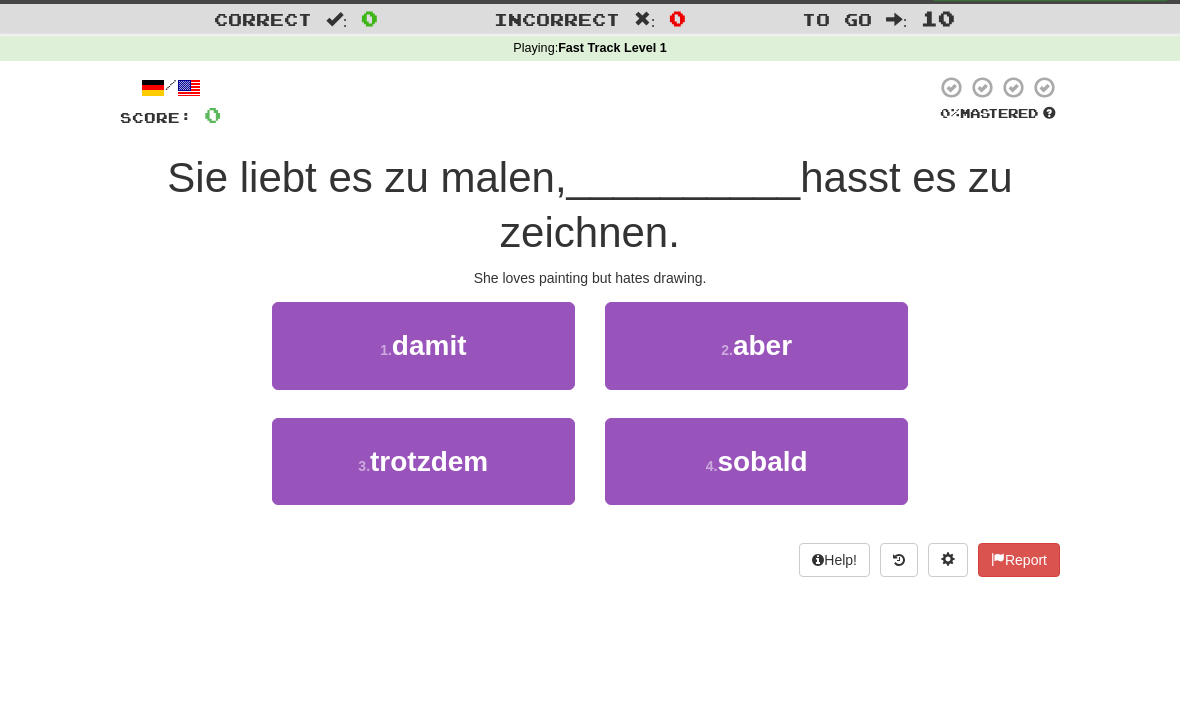 click on "2 .  aber" at bounding box center (756, 345) 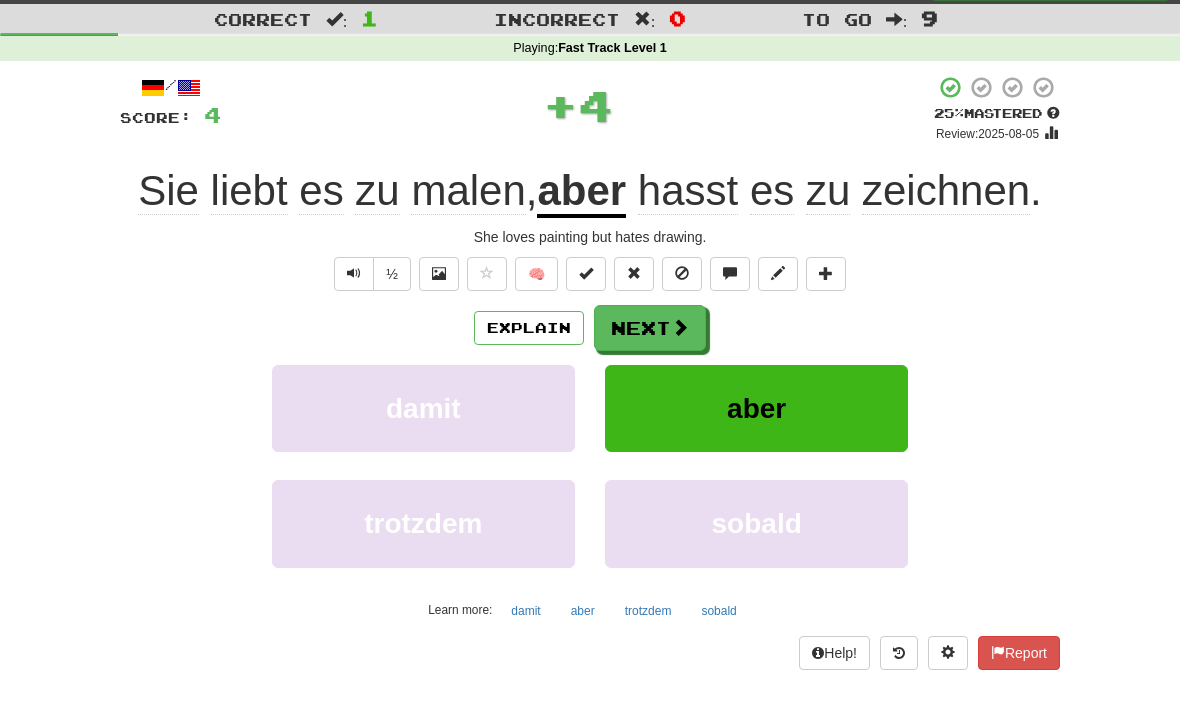 click on "Next" at bounding box center [650, 328] 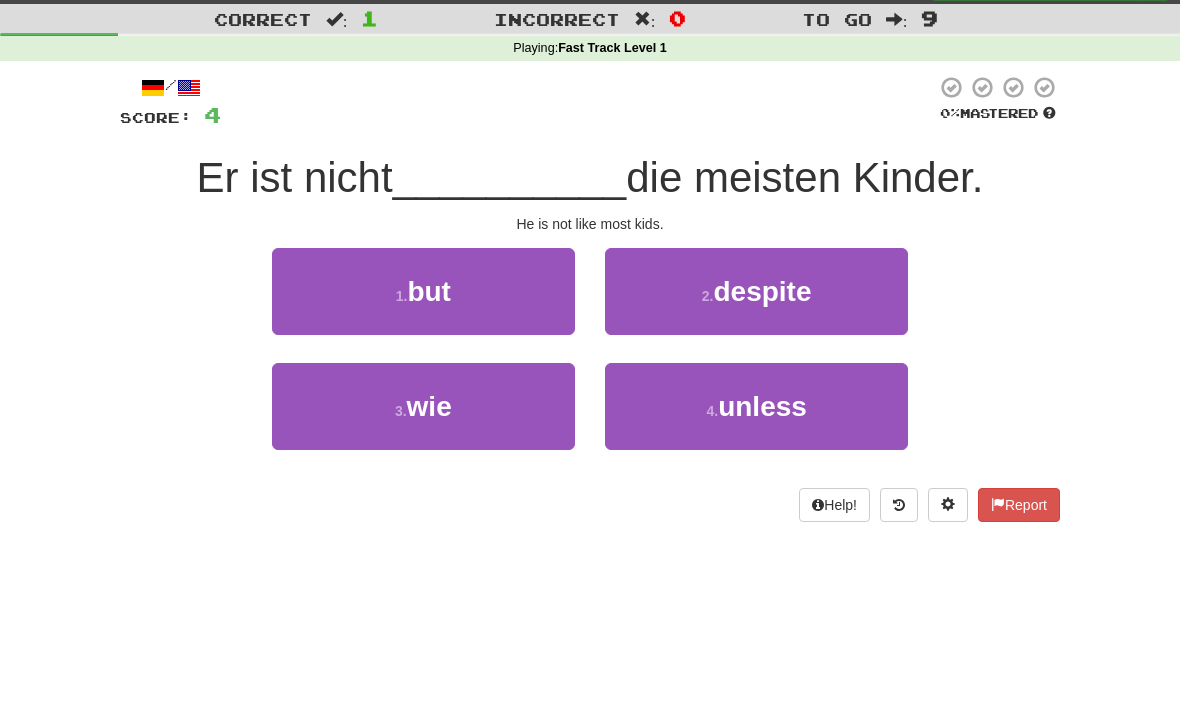 click on "Help!  Report" at bounding box center (590, 505) 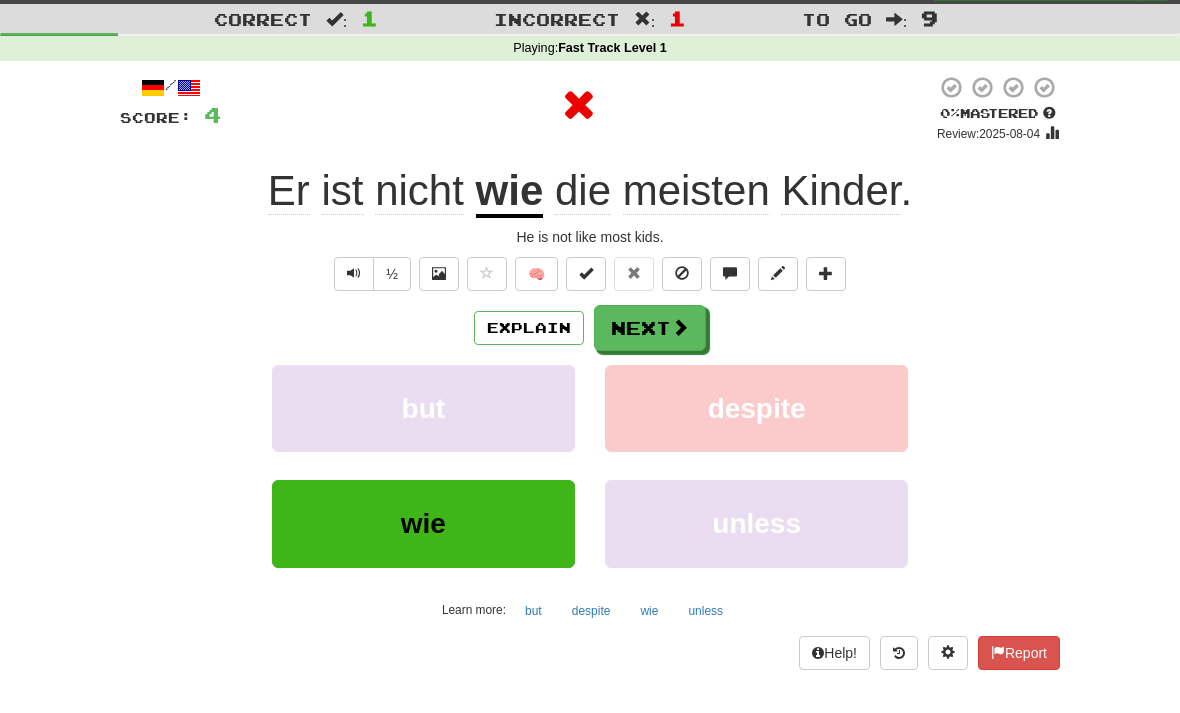 click on "Next" at bounding box center [650, 328] 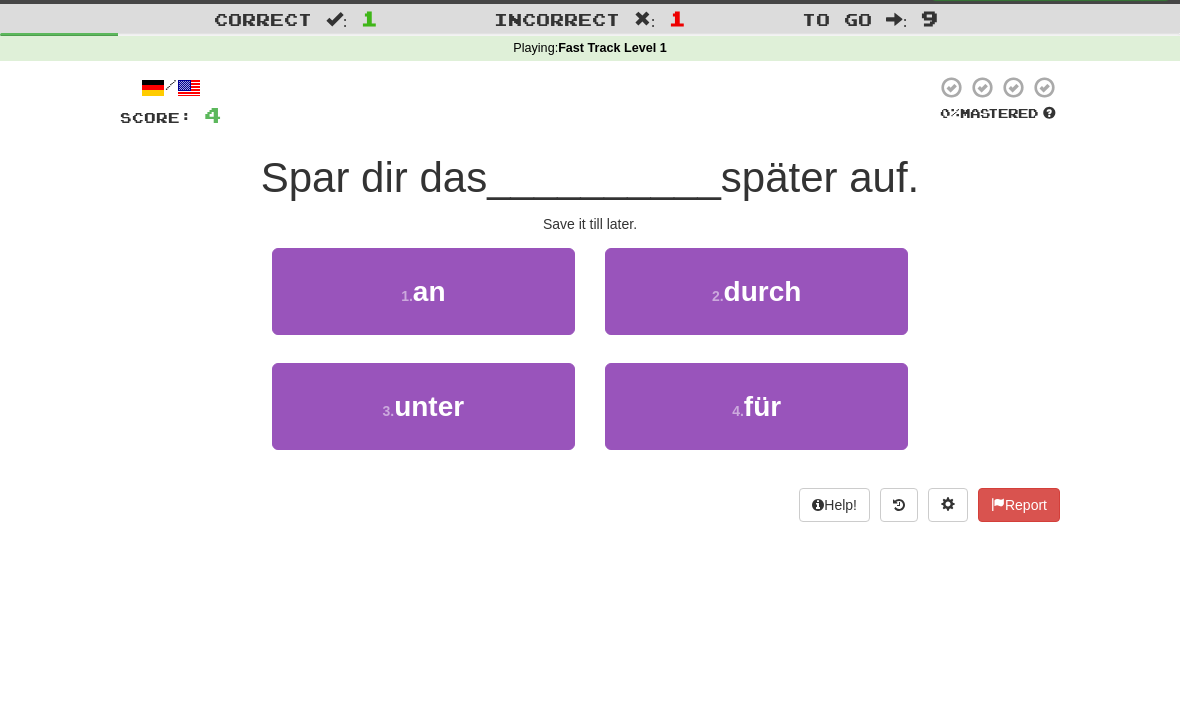 click on "4 .  für" at bounding box center (756, 406) 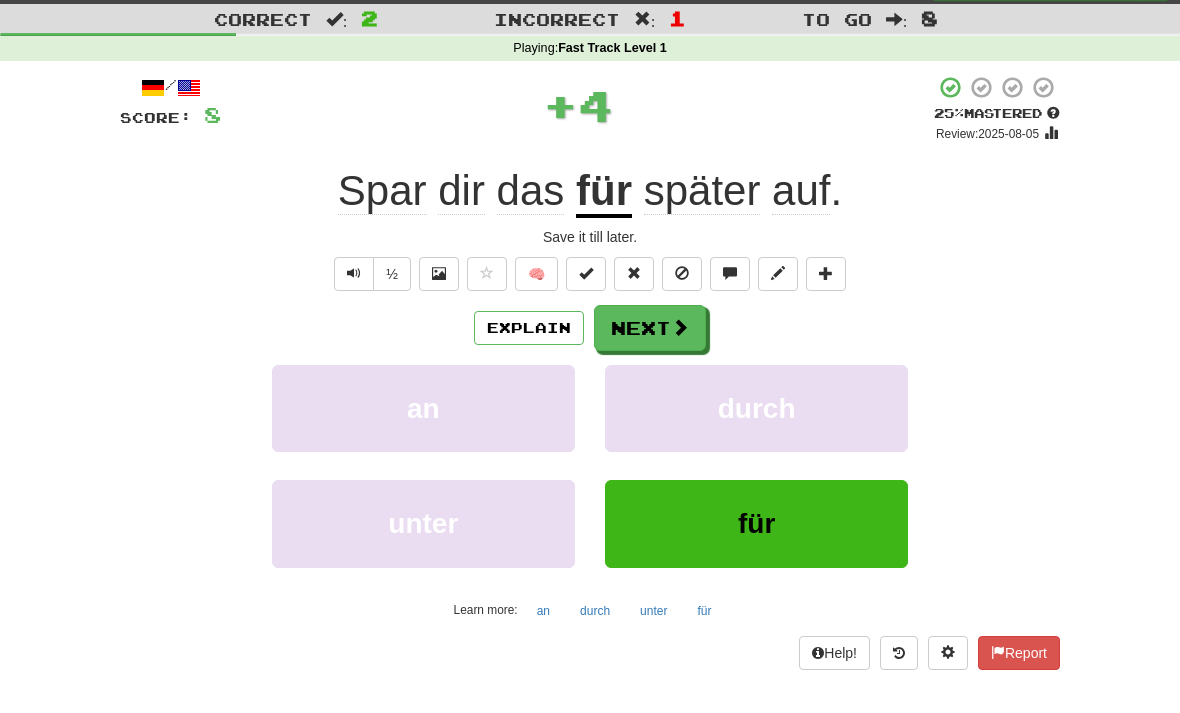 click on "Next" at bounding box center [650, 328] 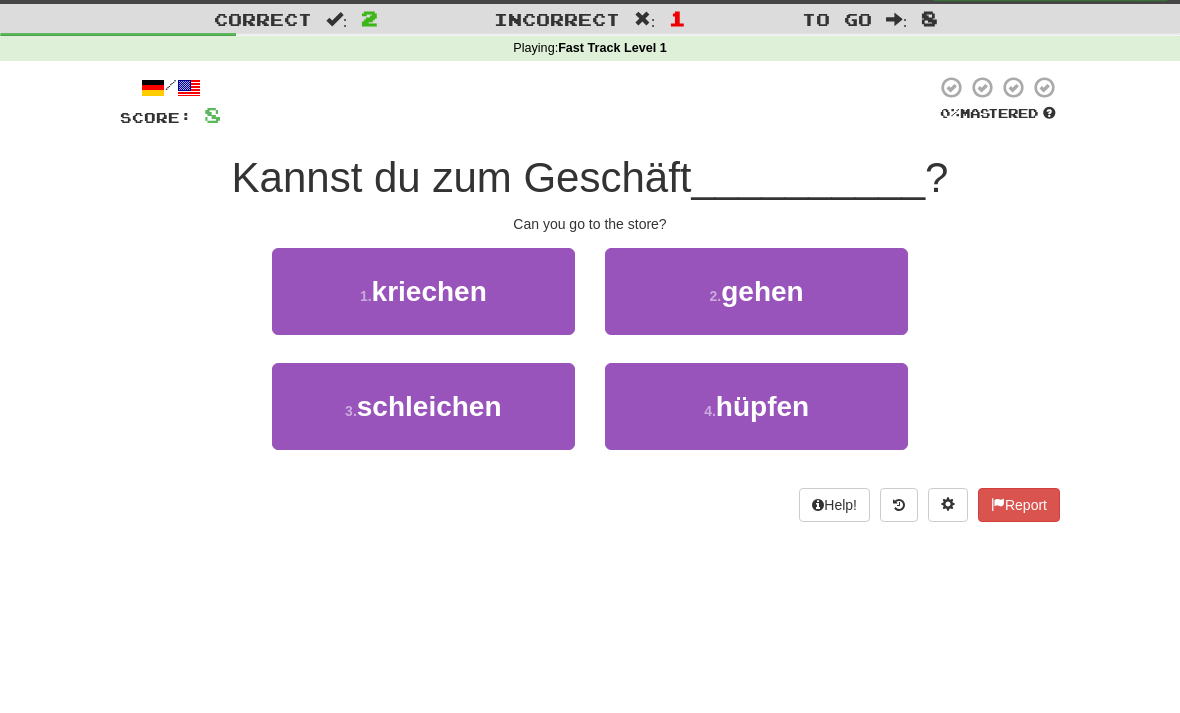 click on "2 .  gehen" at bounding box center [756, 291] 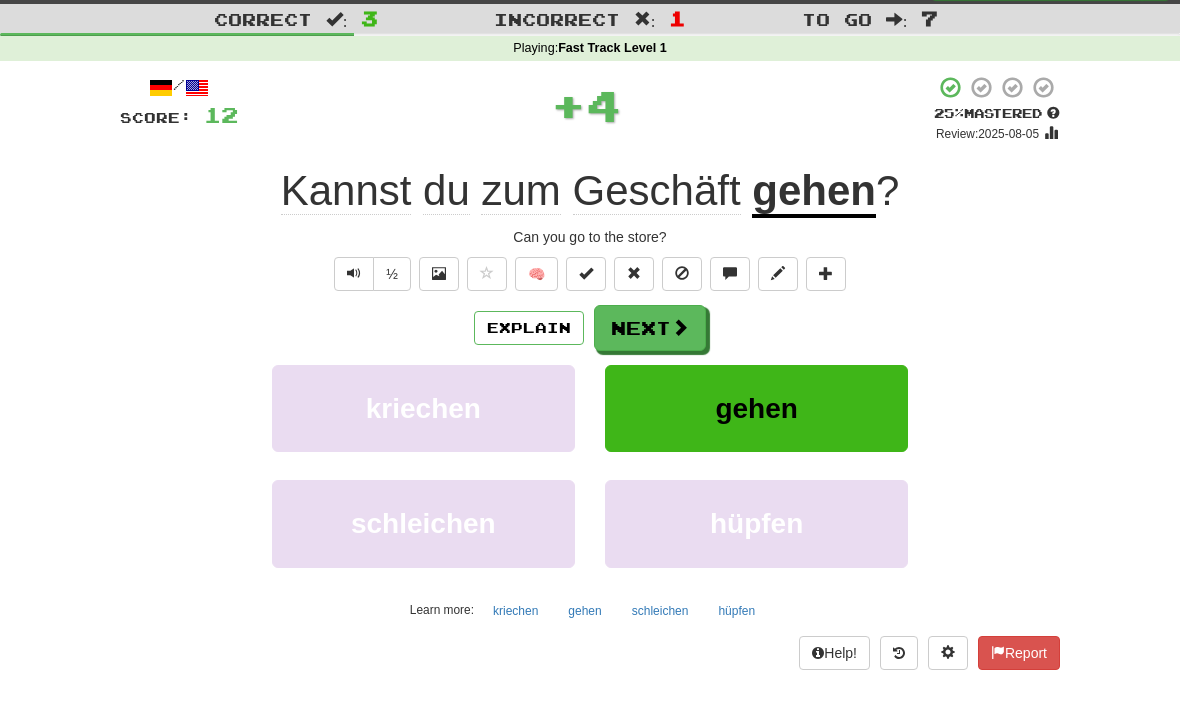 click on "Next" at bounding box center [650, 328] 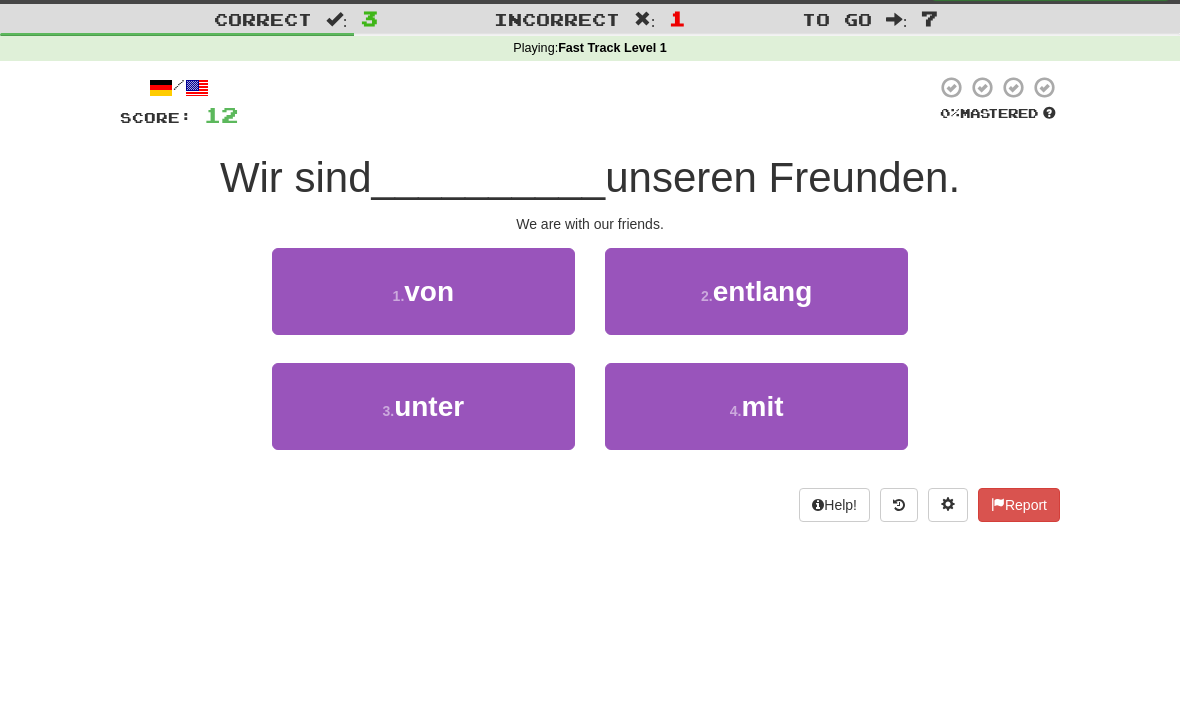 click on "4 .  mit" at bounding box center (756, 406) 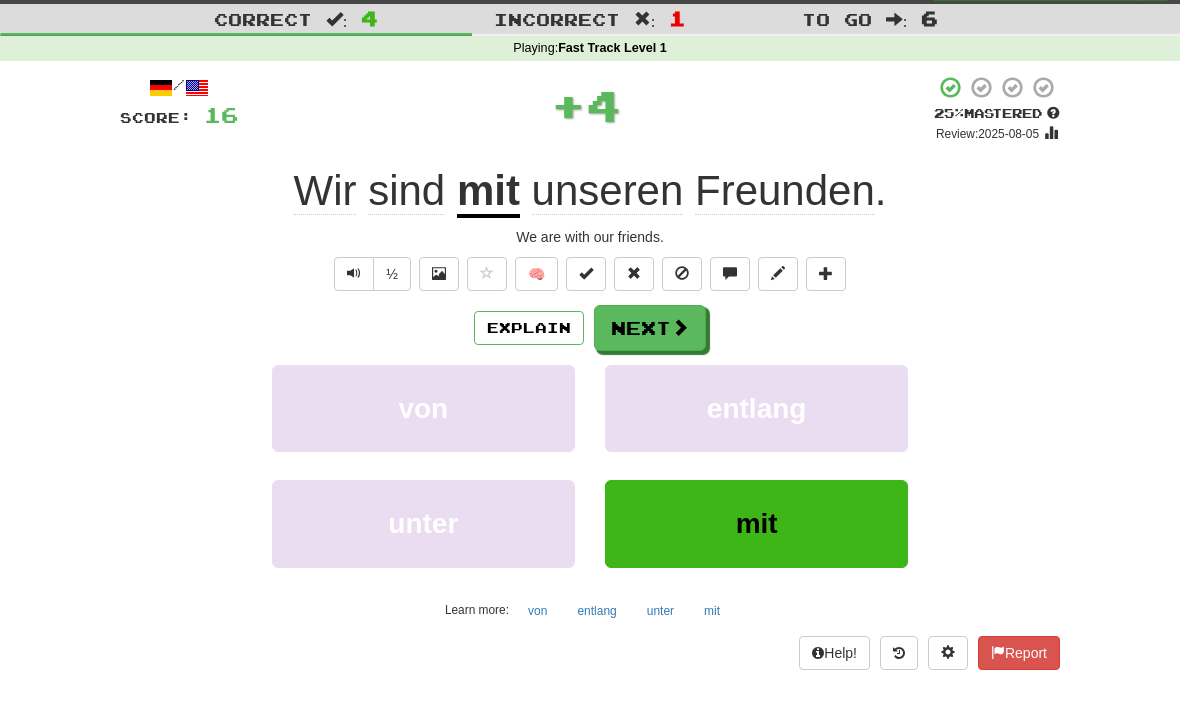click on "Next" at bounding box center [650, 328] 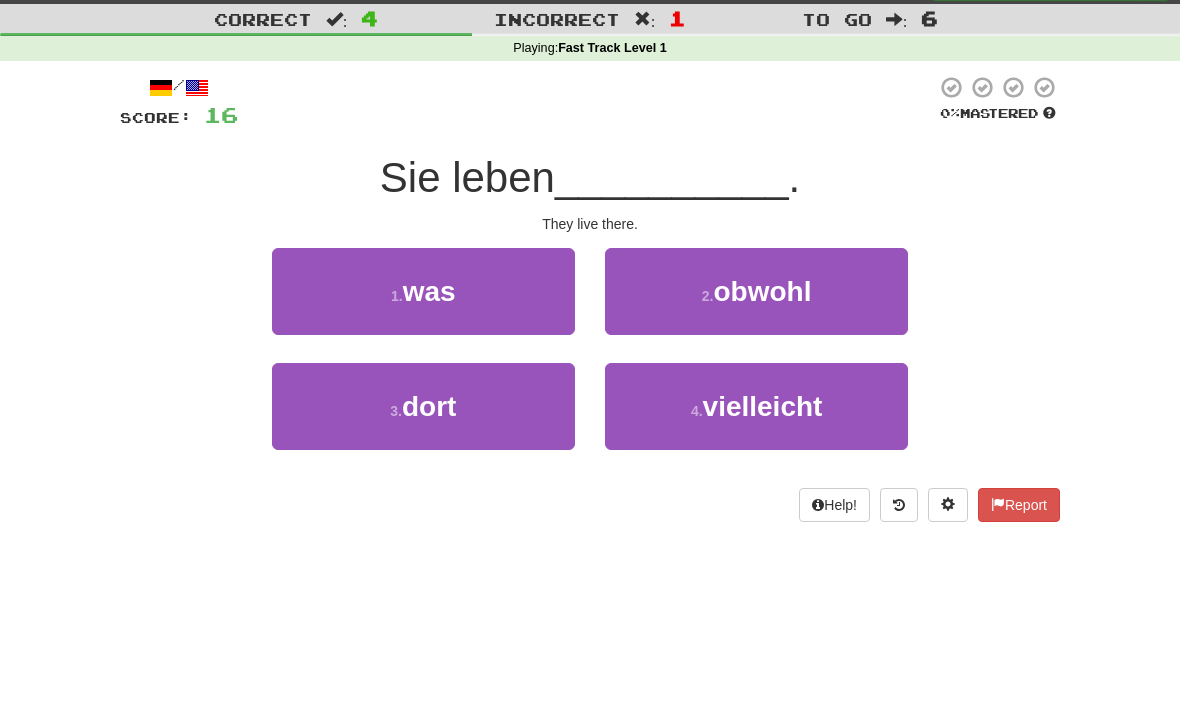 click on "4 .  vielleicht" at bounding box center [756, 406] 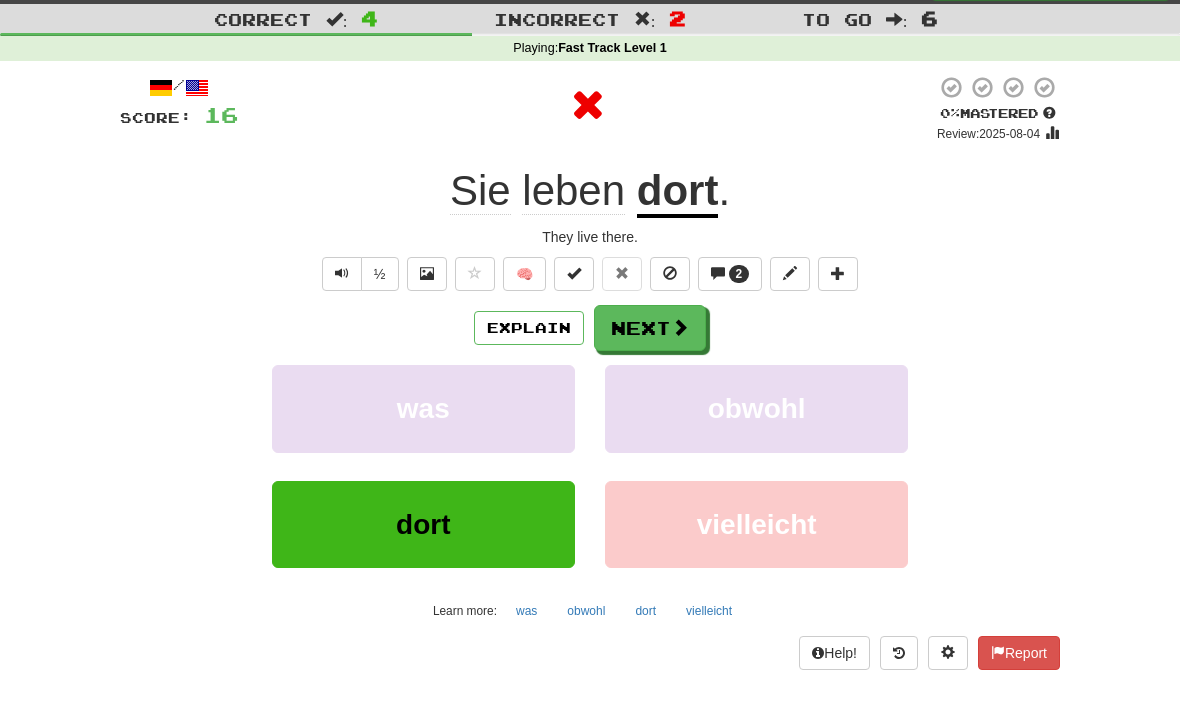 click on "Next" at bounding box center [650, 328] 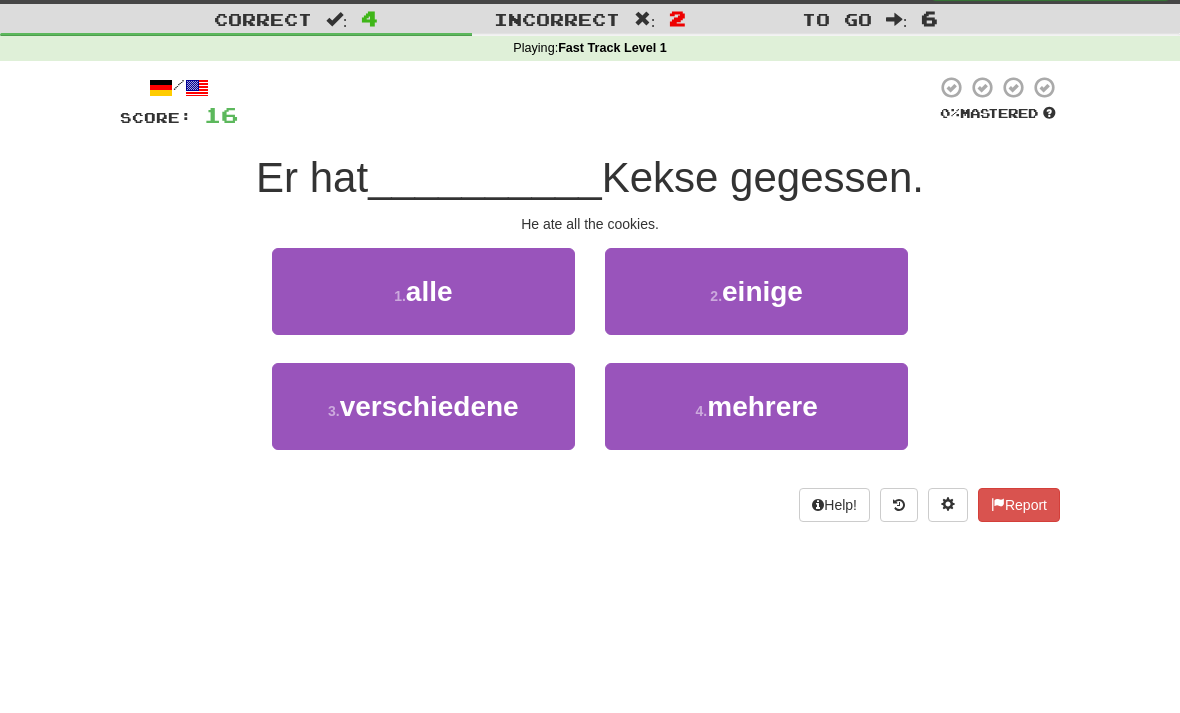 click on "1 .  alle" at bounding box center [423, 291] 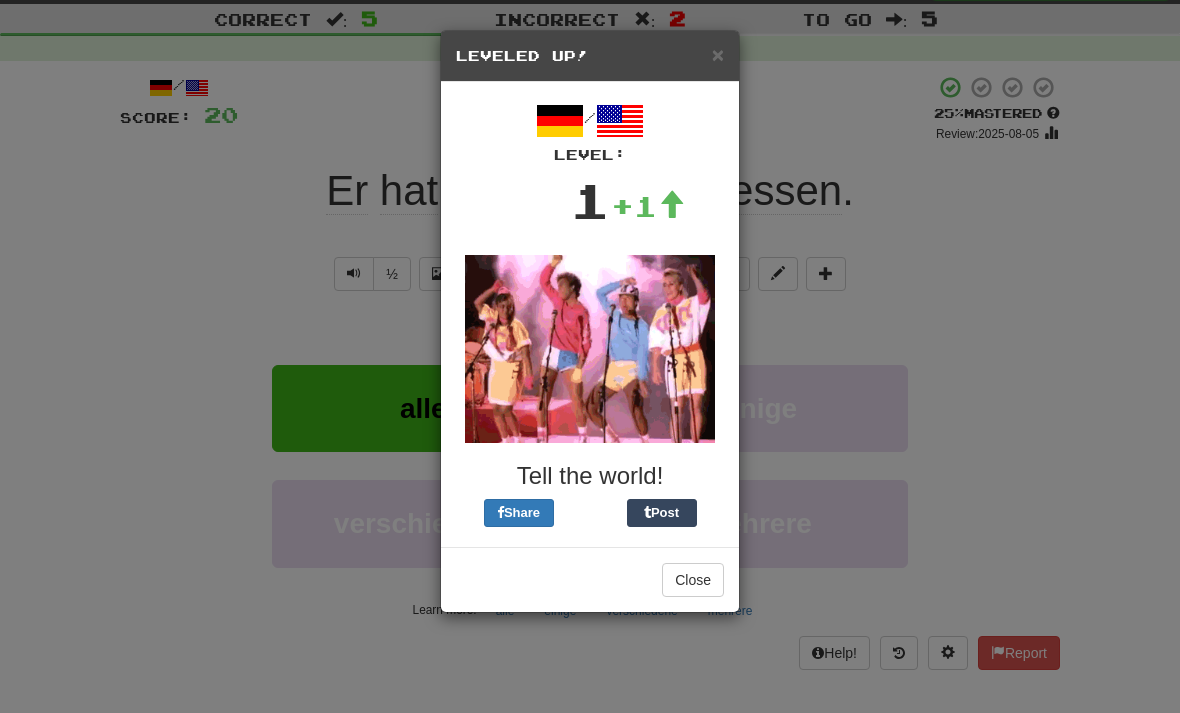click on "Close" at bounding box center (693, 580) 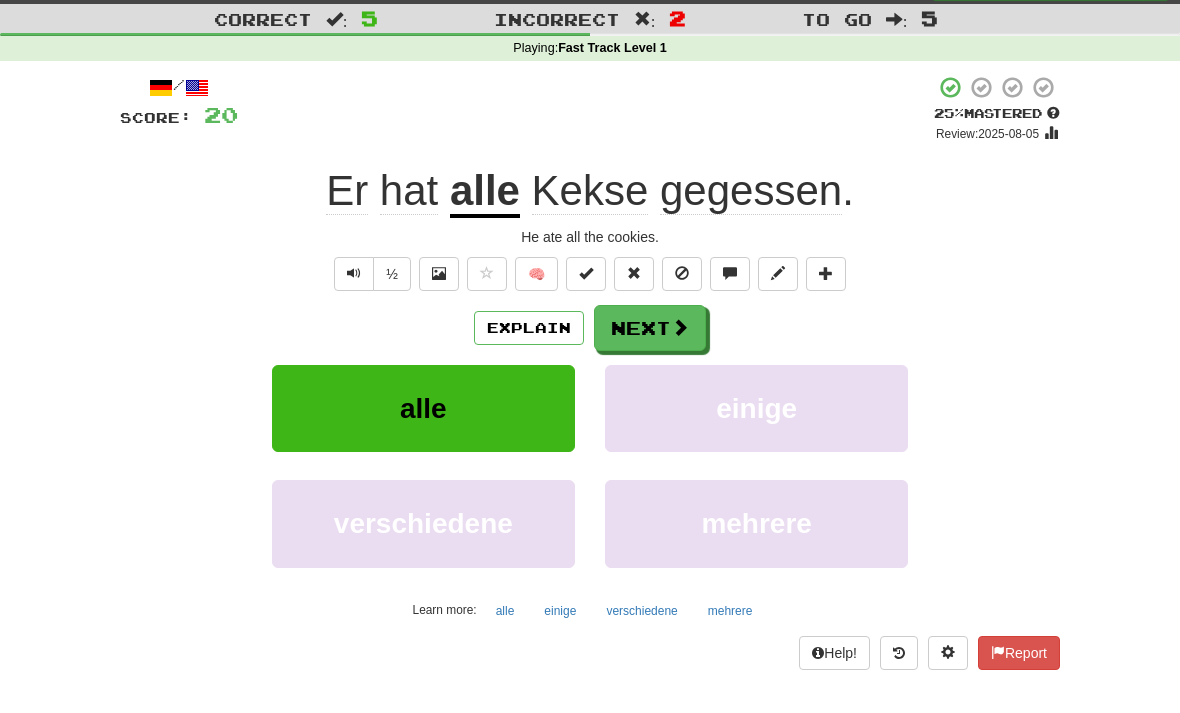 click on "Next" at bounding box center [650, 328] 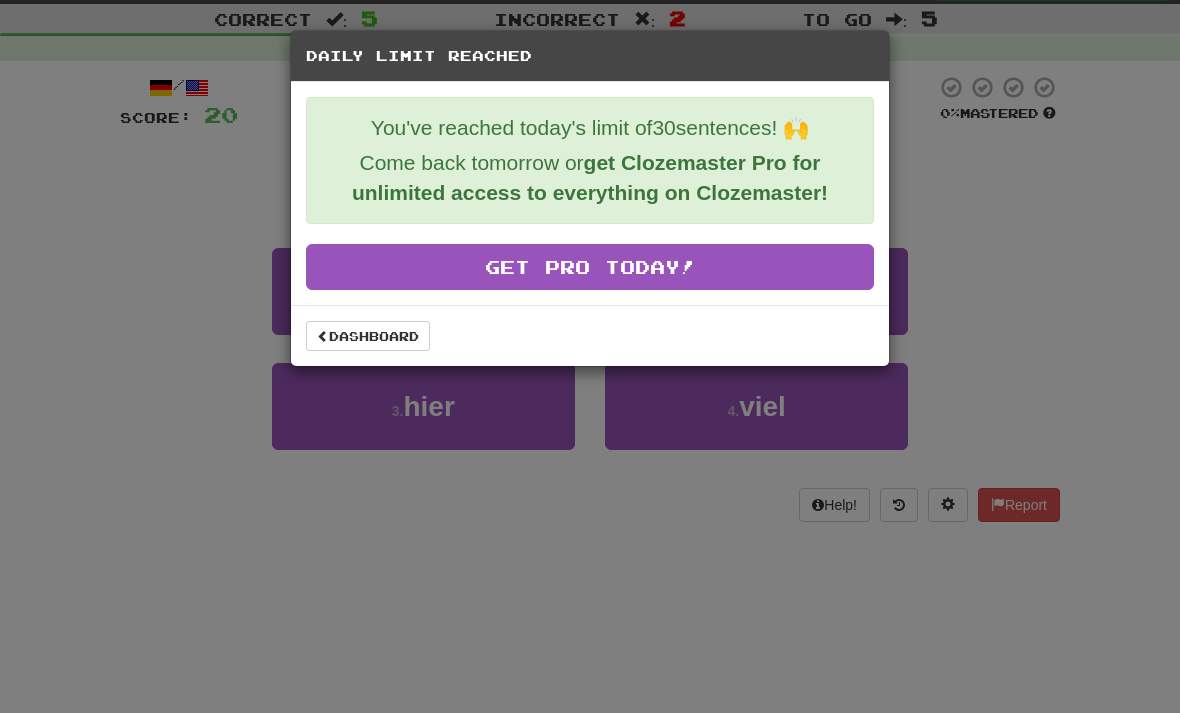 click on "Dashboard" at bounding box center (368, 336) 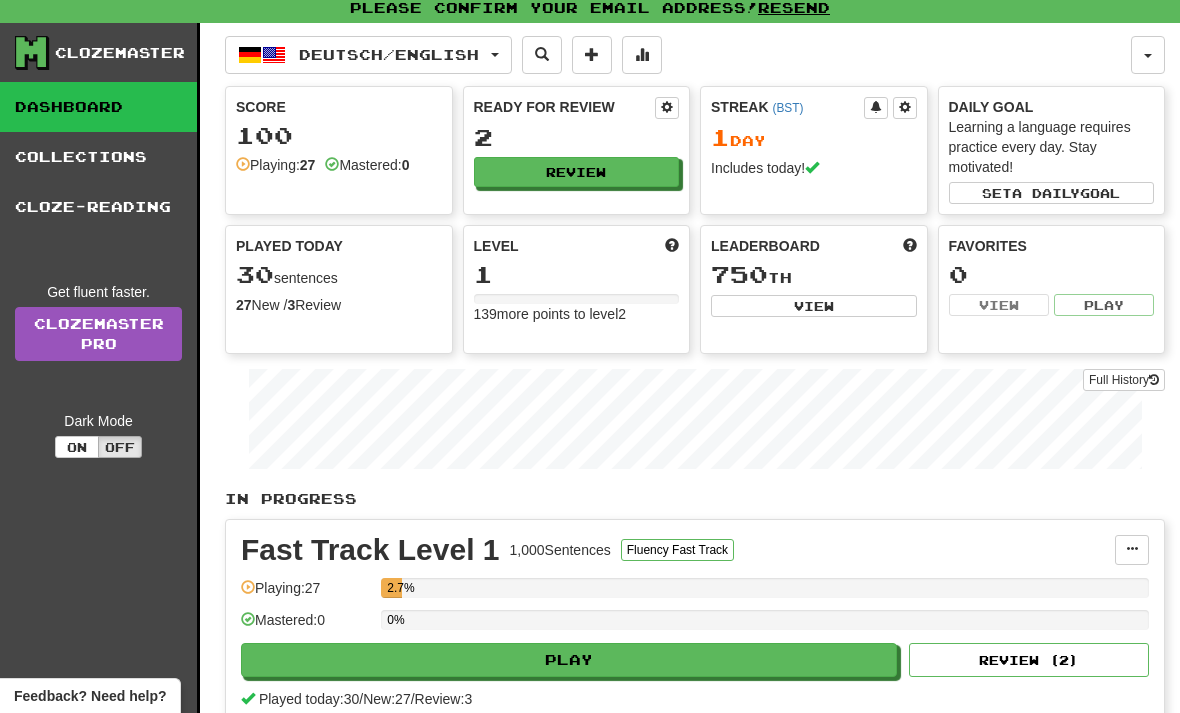 scroll, scrollTop: 0, scrollLeft: 0, axis: both 